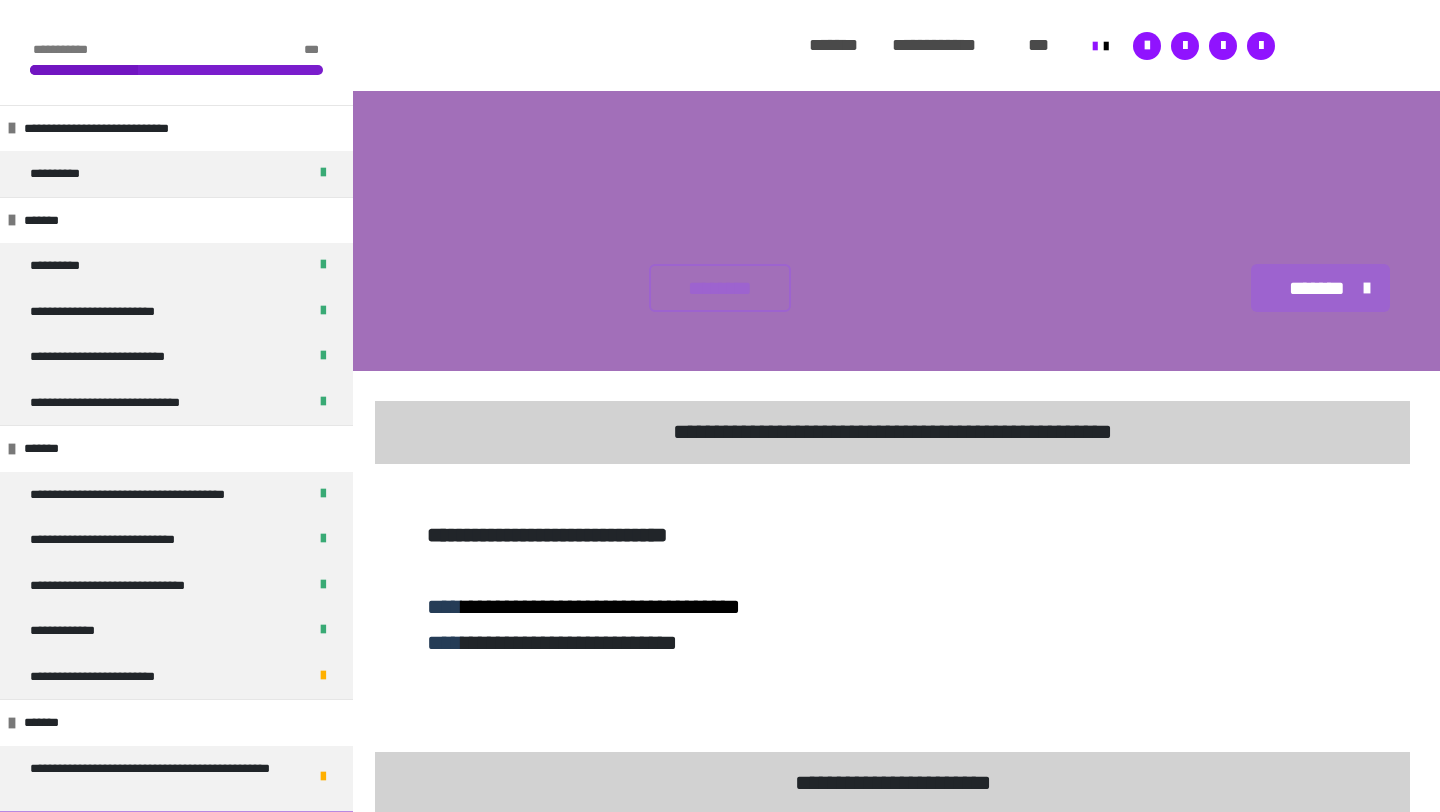 scroll, scrollTop: 3205, scrollLeft: 0, axis: vertical 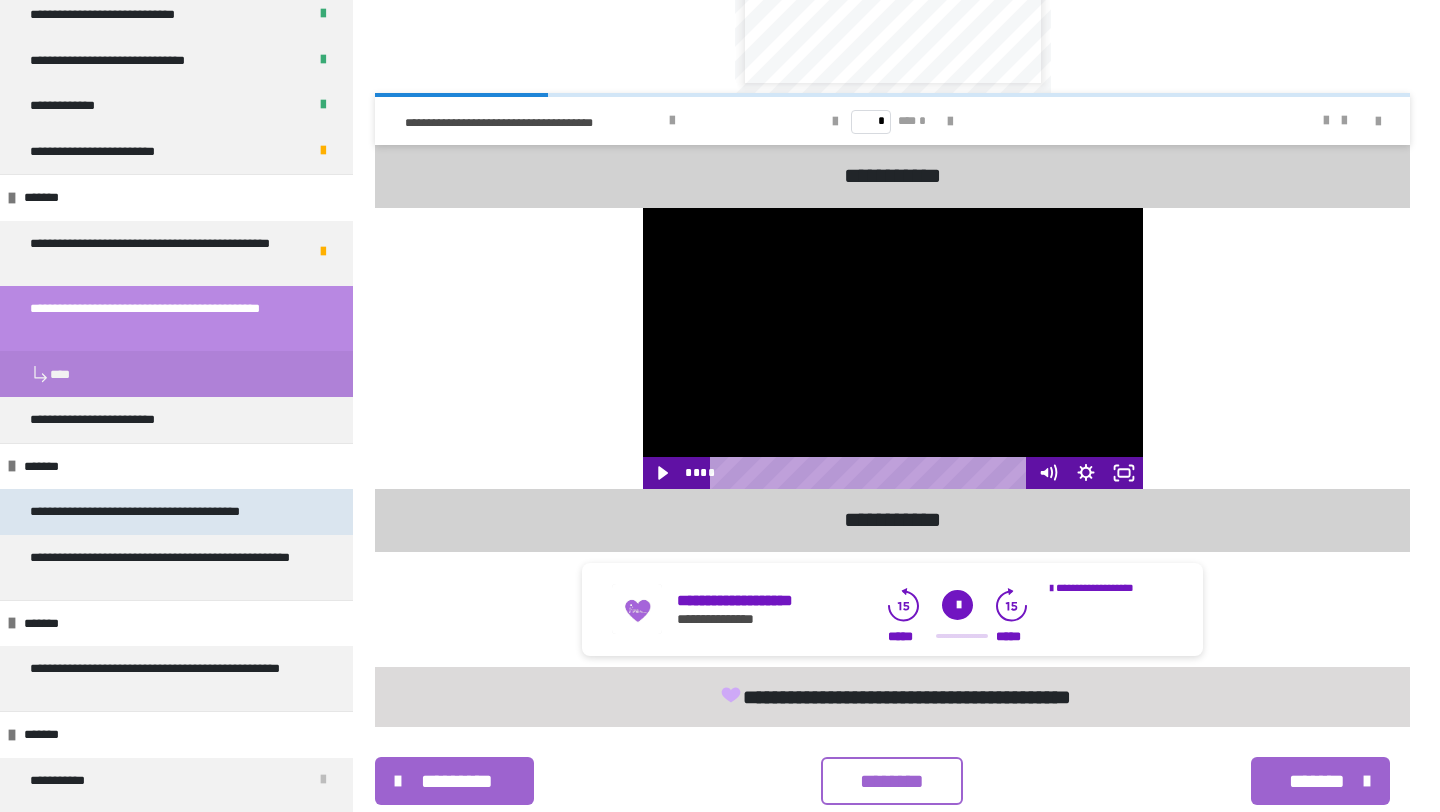 click on "**********" at bounding box center (166, 512) 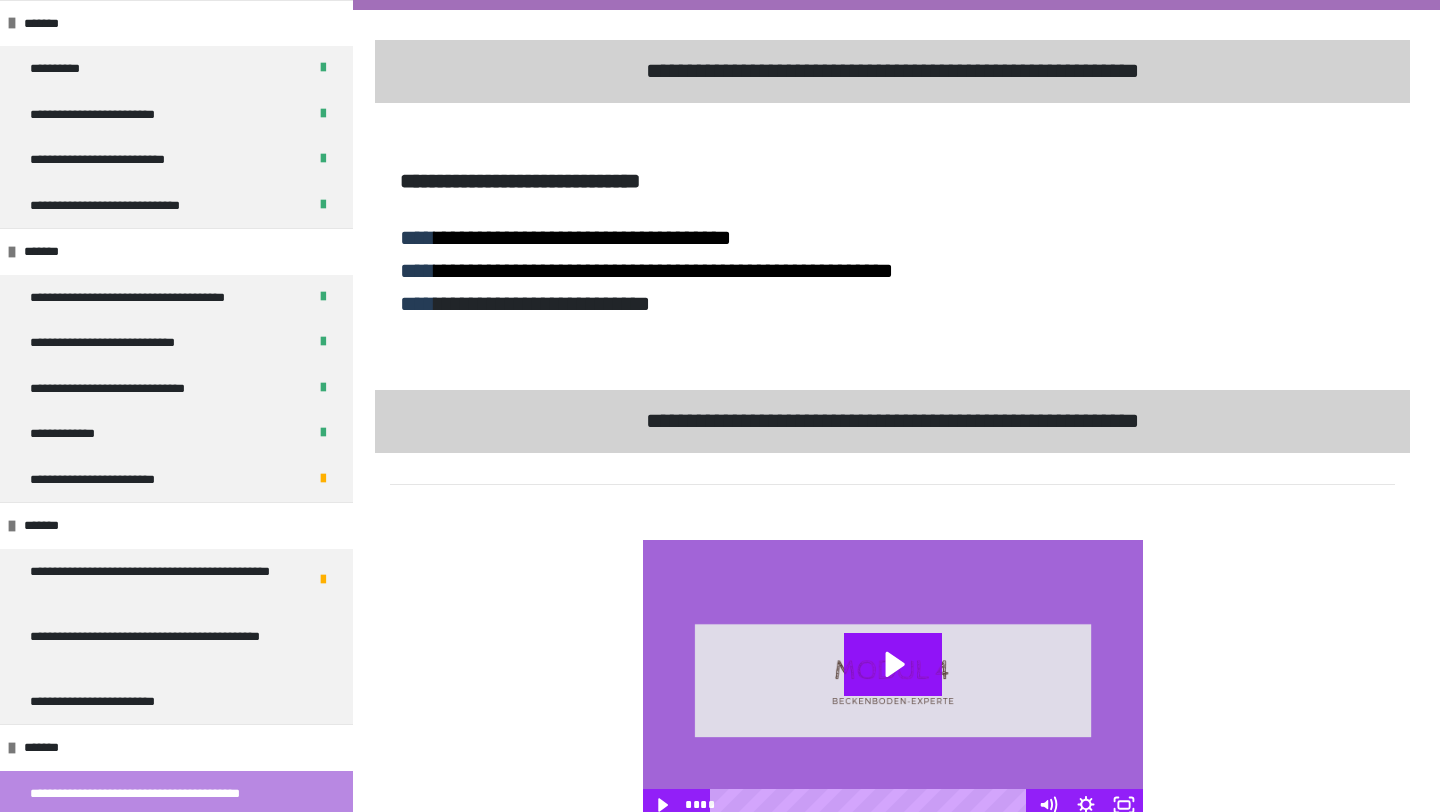 scroll, scrollTop: 37, scrollLeft: 0, axis: vertical 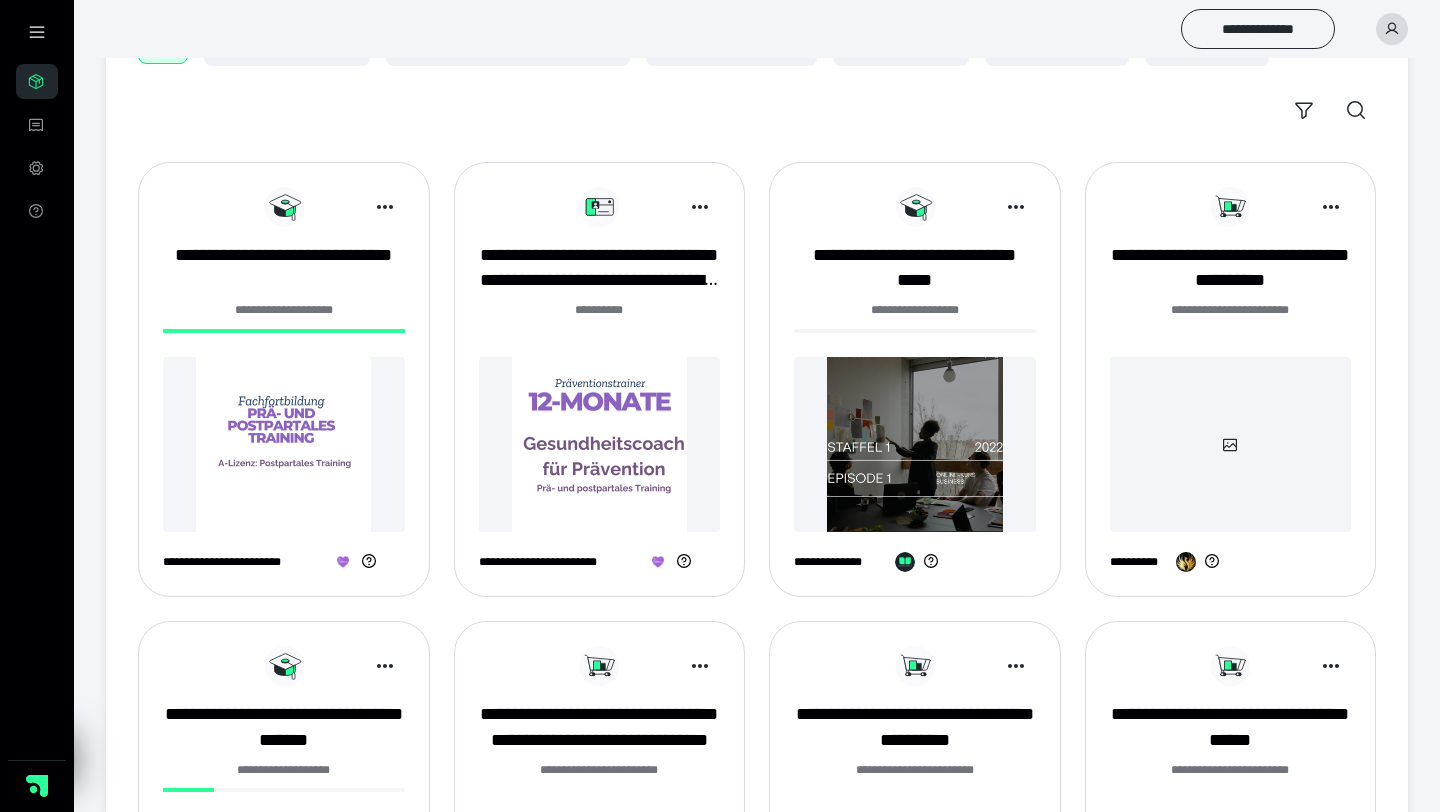 click at bounding box center [600, 444] 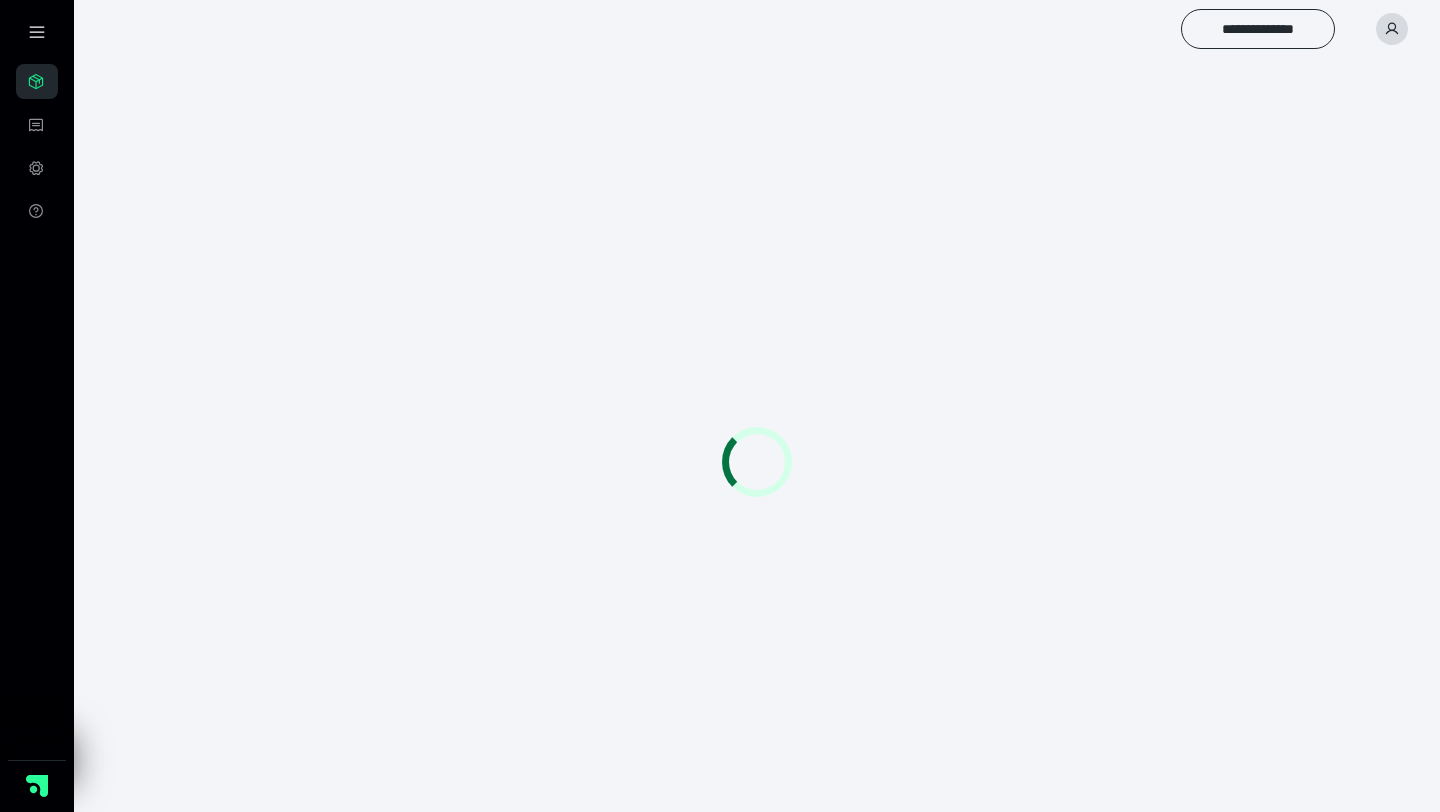 scroll, scrollTop: 0, scrollLeft: 0, axis: both 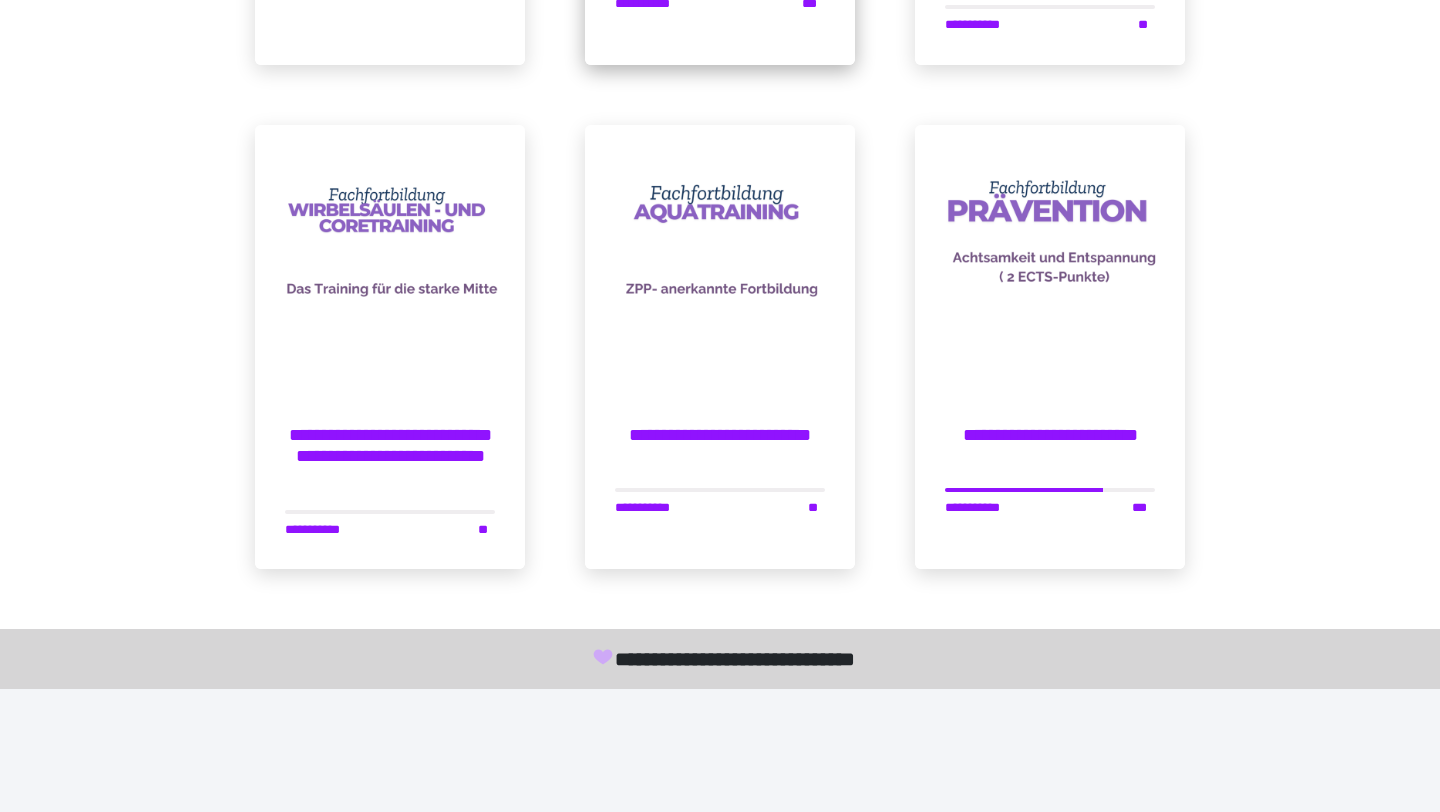click on "**********" at bounding box center (720, 41) 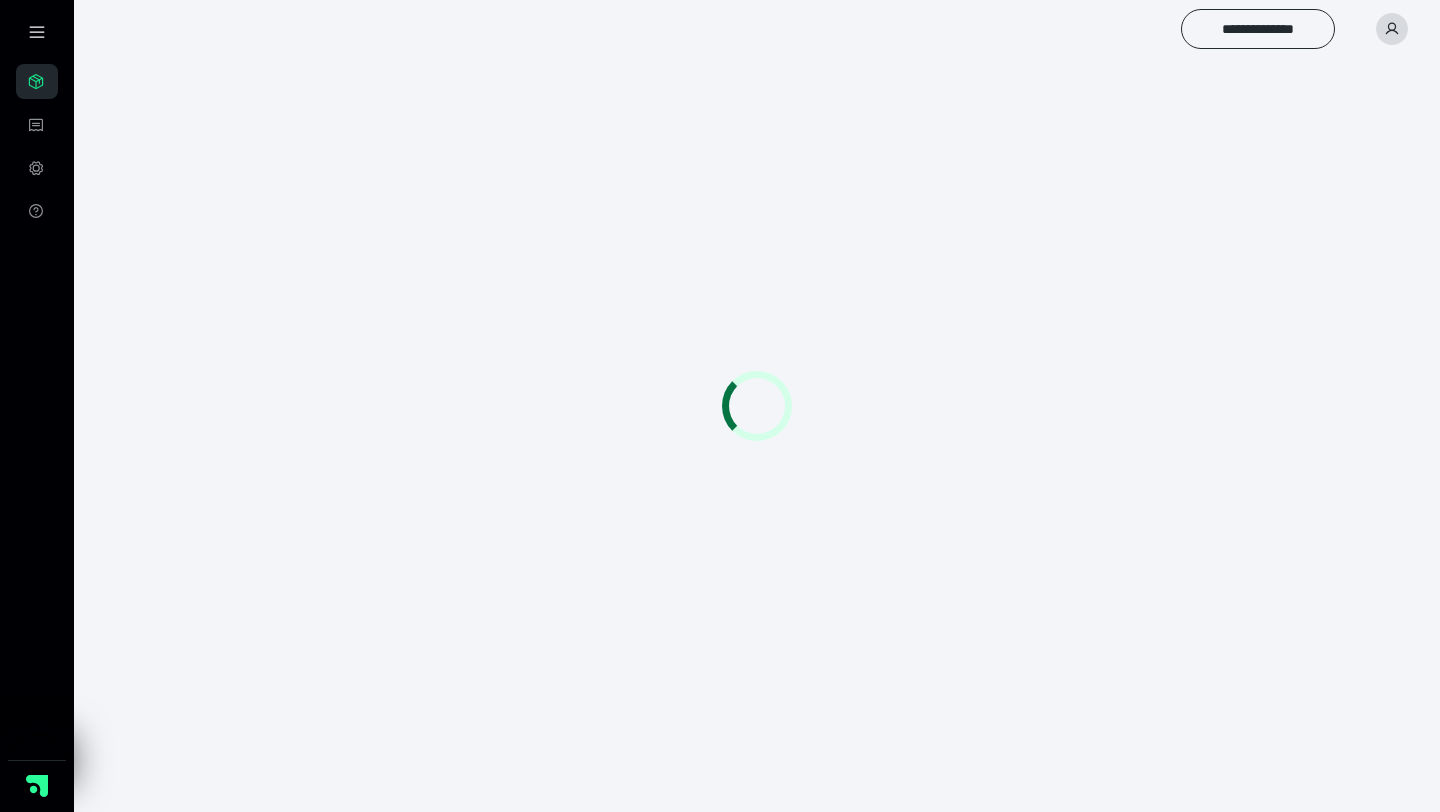 scroll, scrollTop: 0, scrollLeft: 0, axis: both 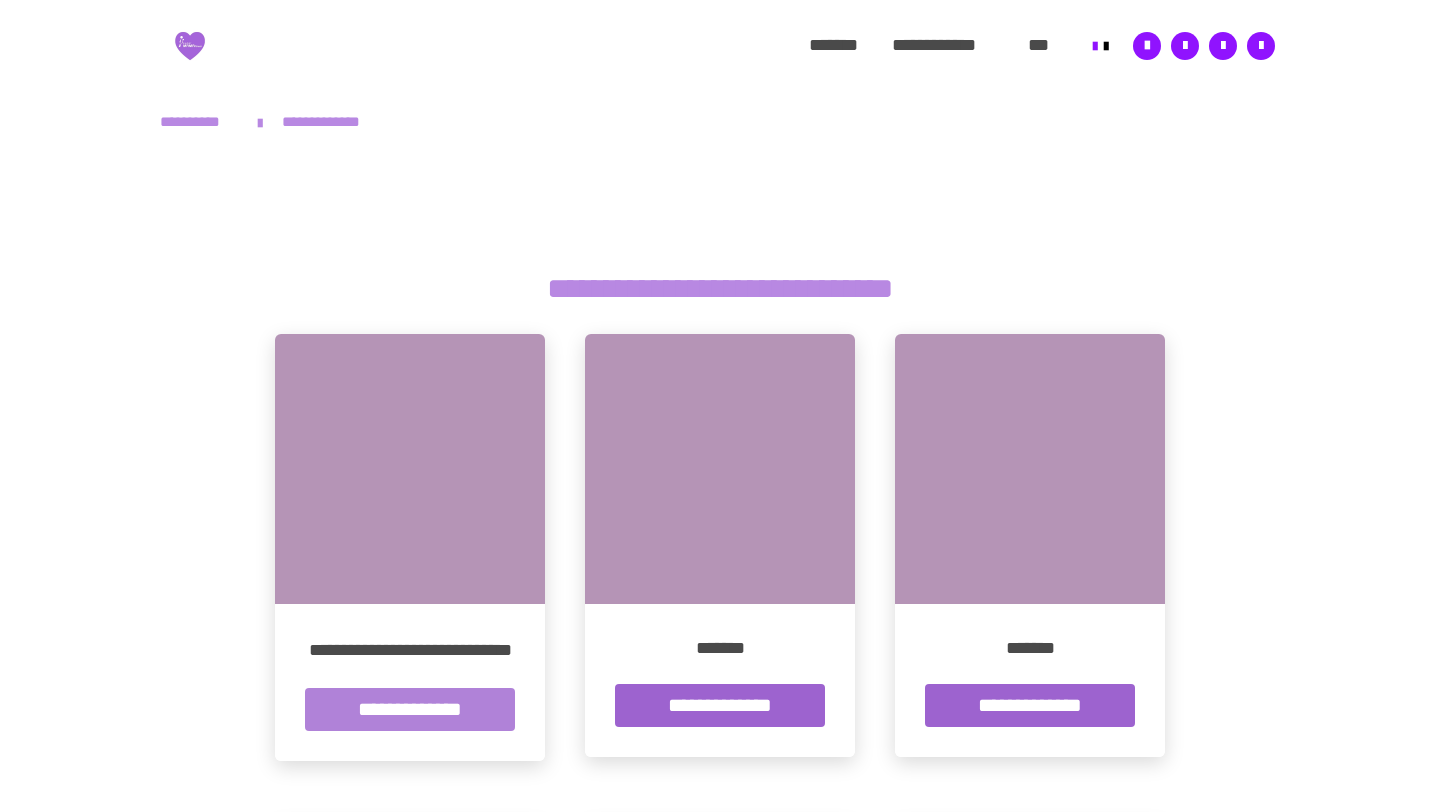 click on "**********" at bounding box center [410, 709] 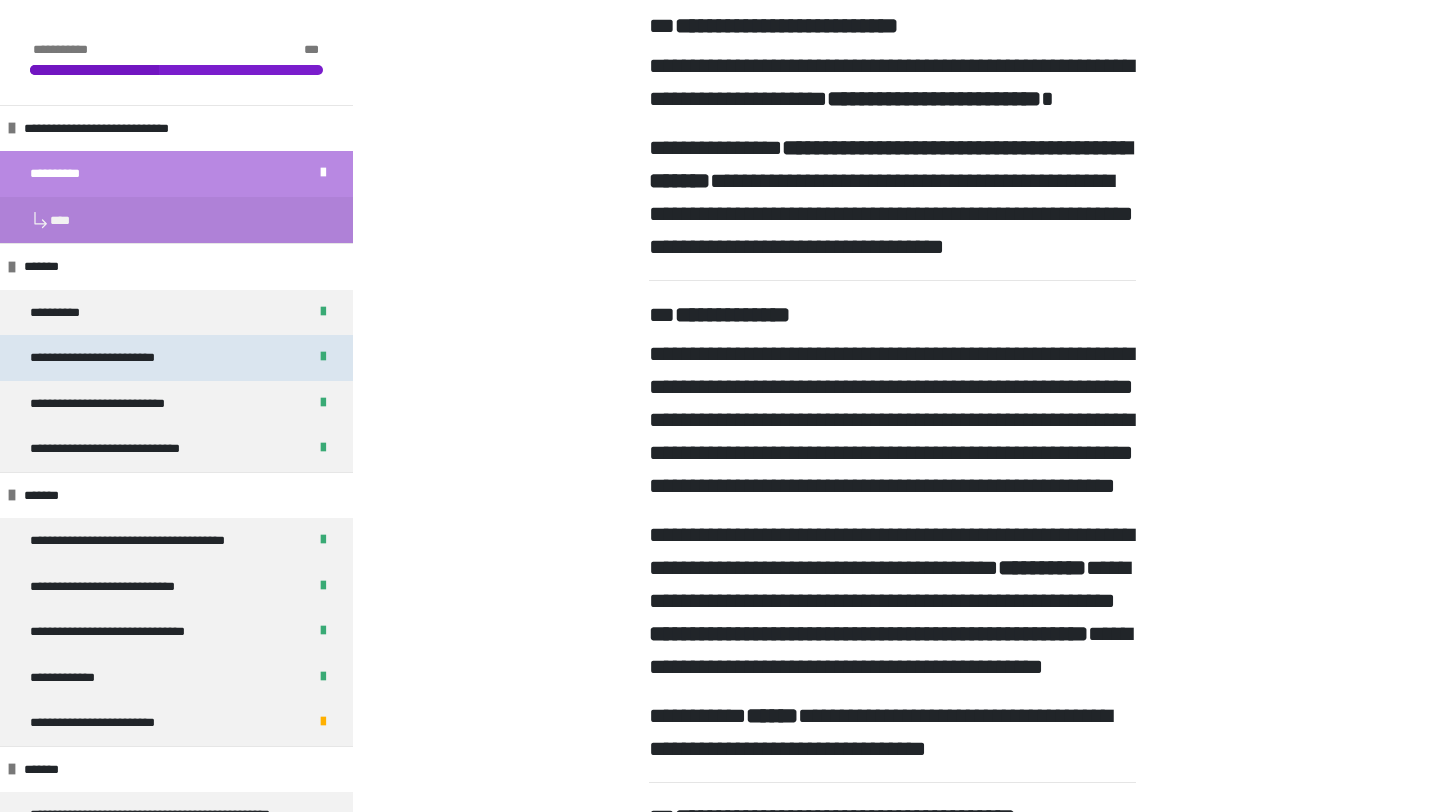 scroll, scrollTop: 609, scrollLeft: 0, axis: vertical 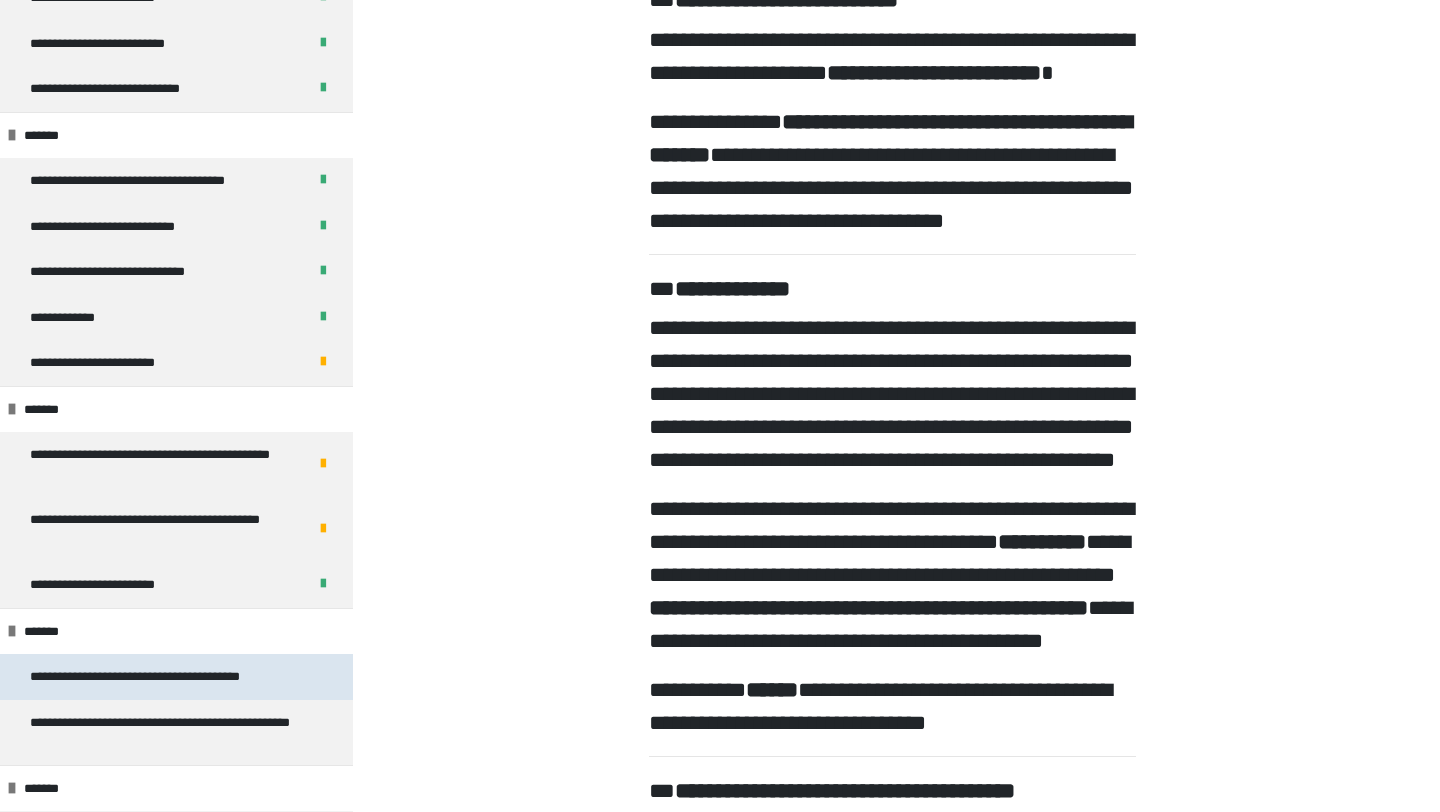 click on "**********" at bounding box center (166, 677) 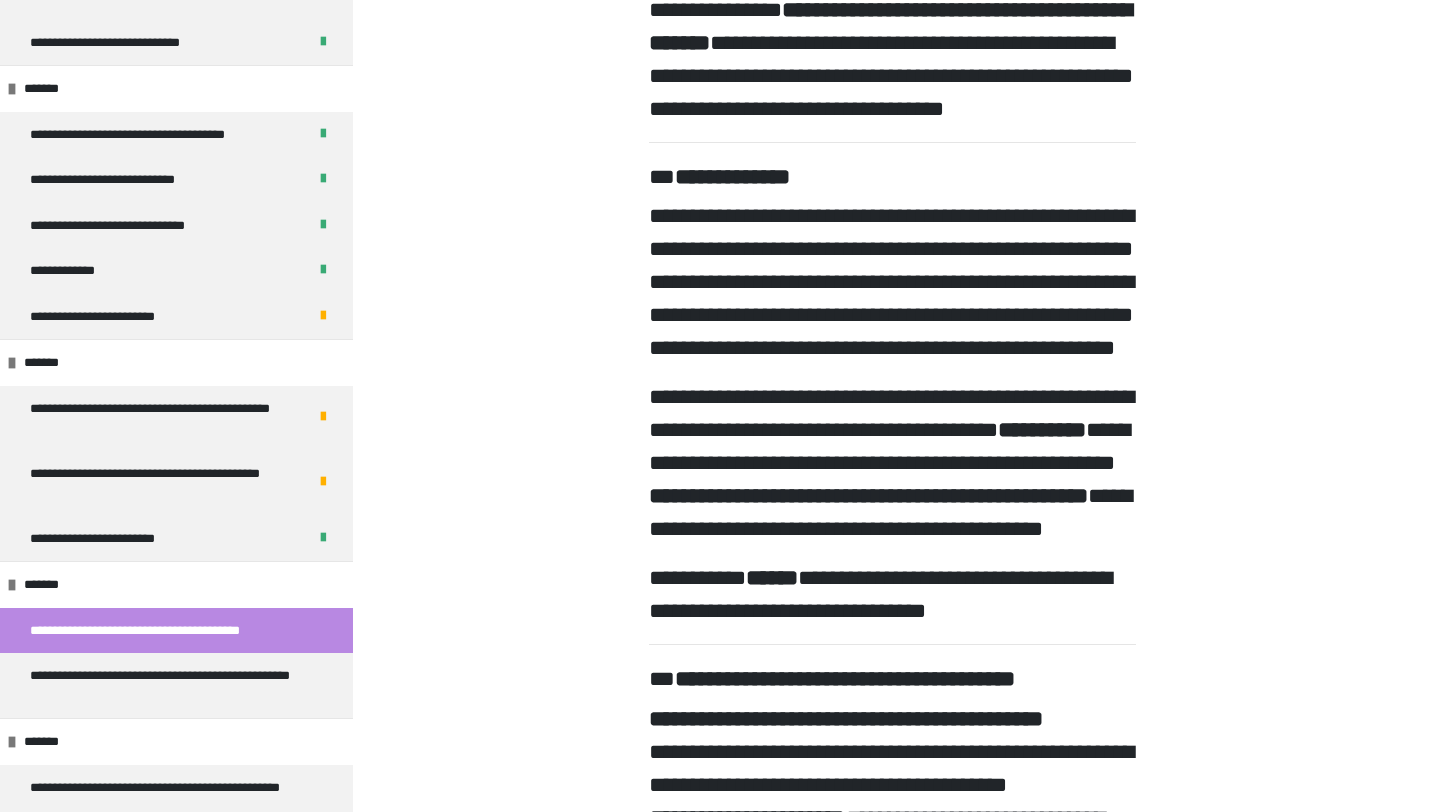 scroll, scrollTop: 361, scrollLeft: 0, axis: vertical 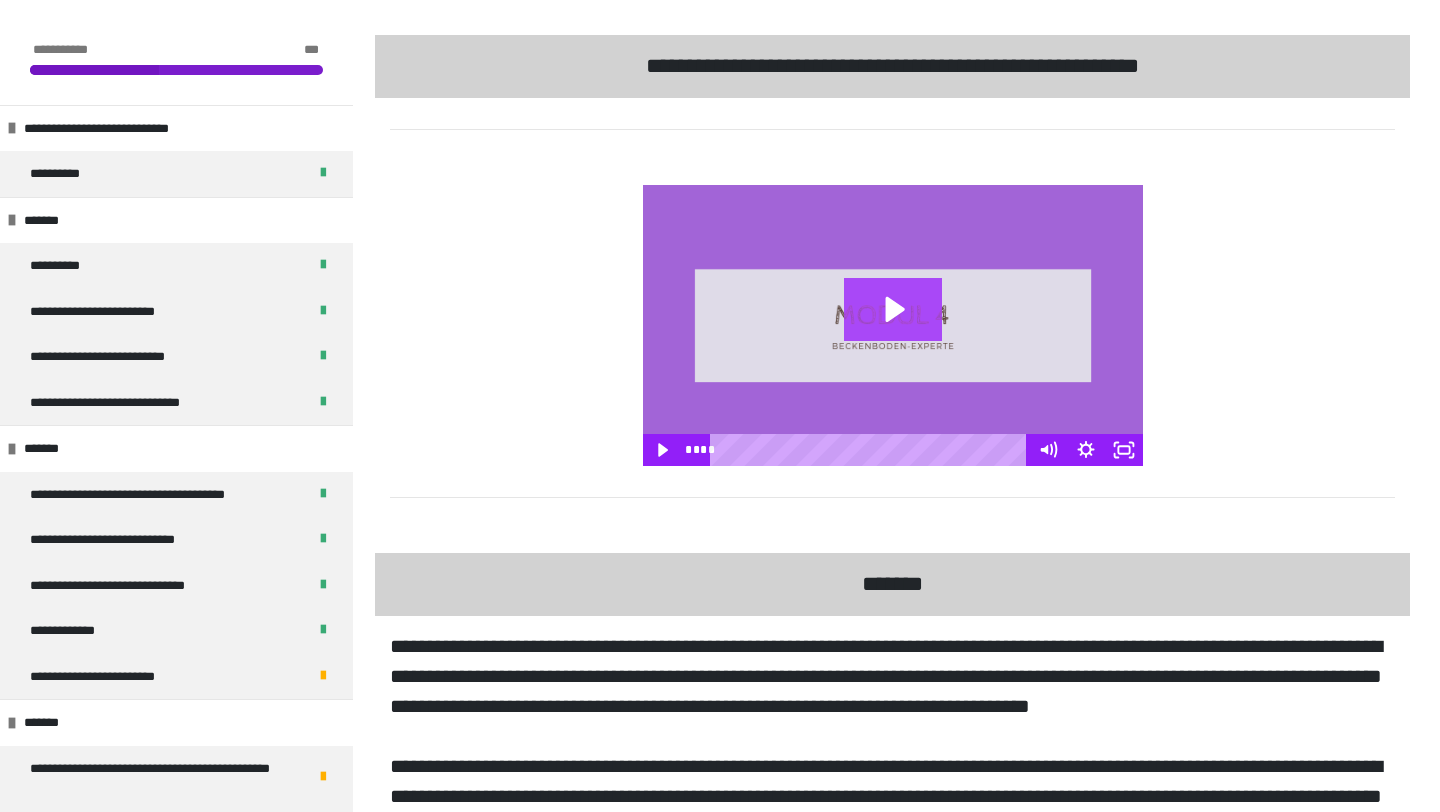 click 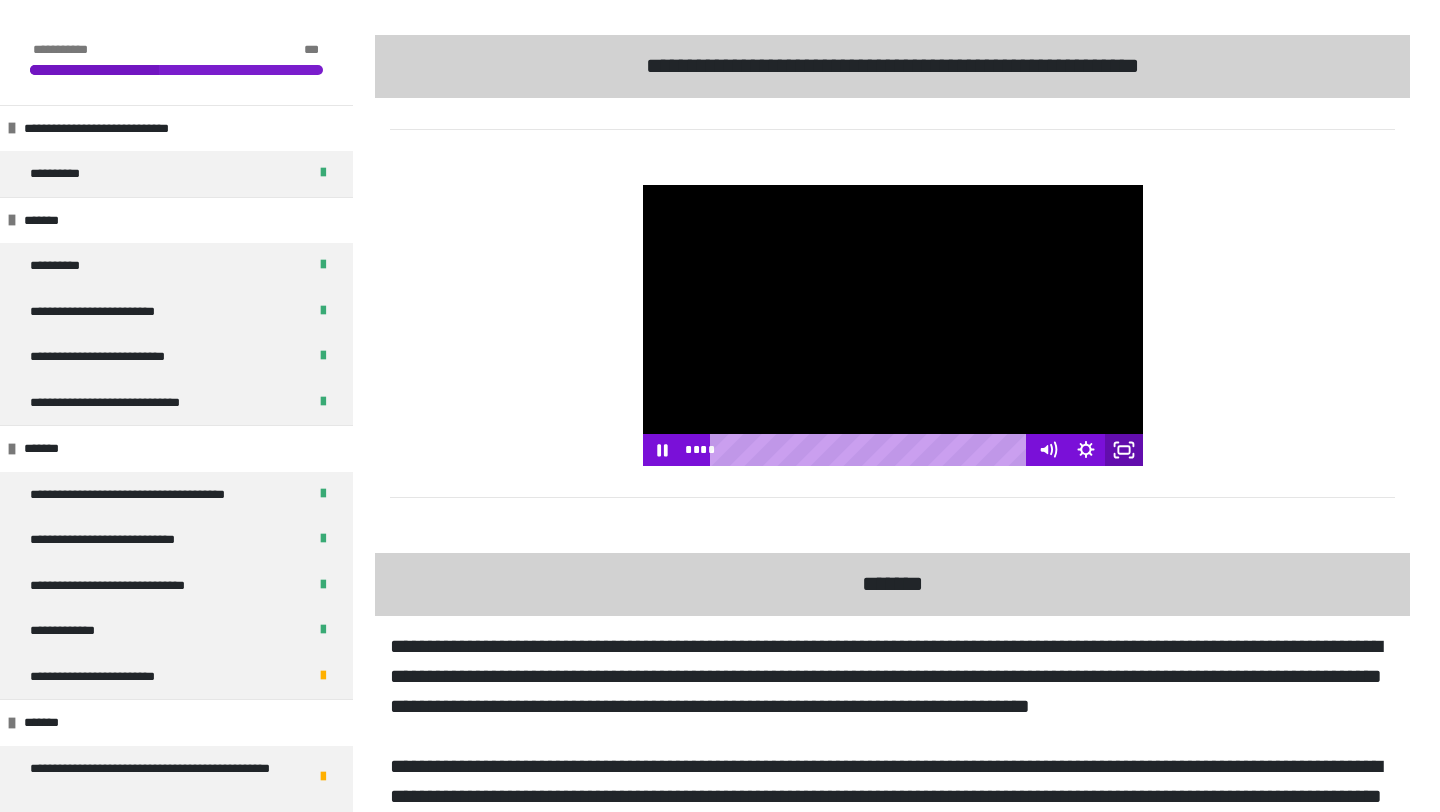 click 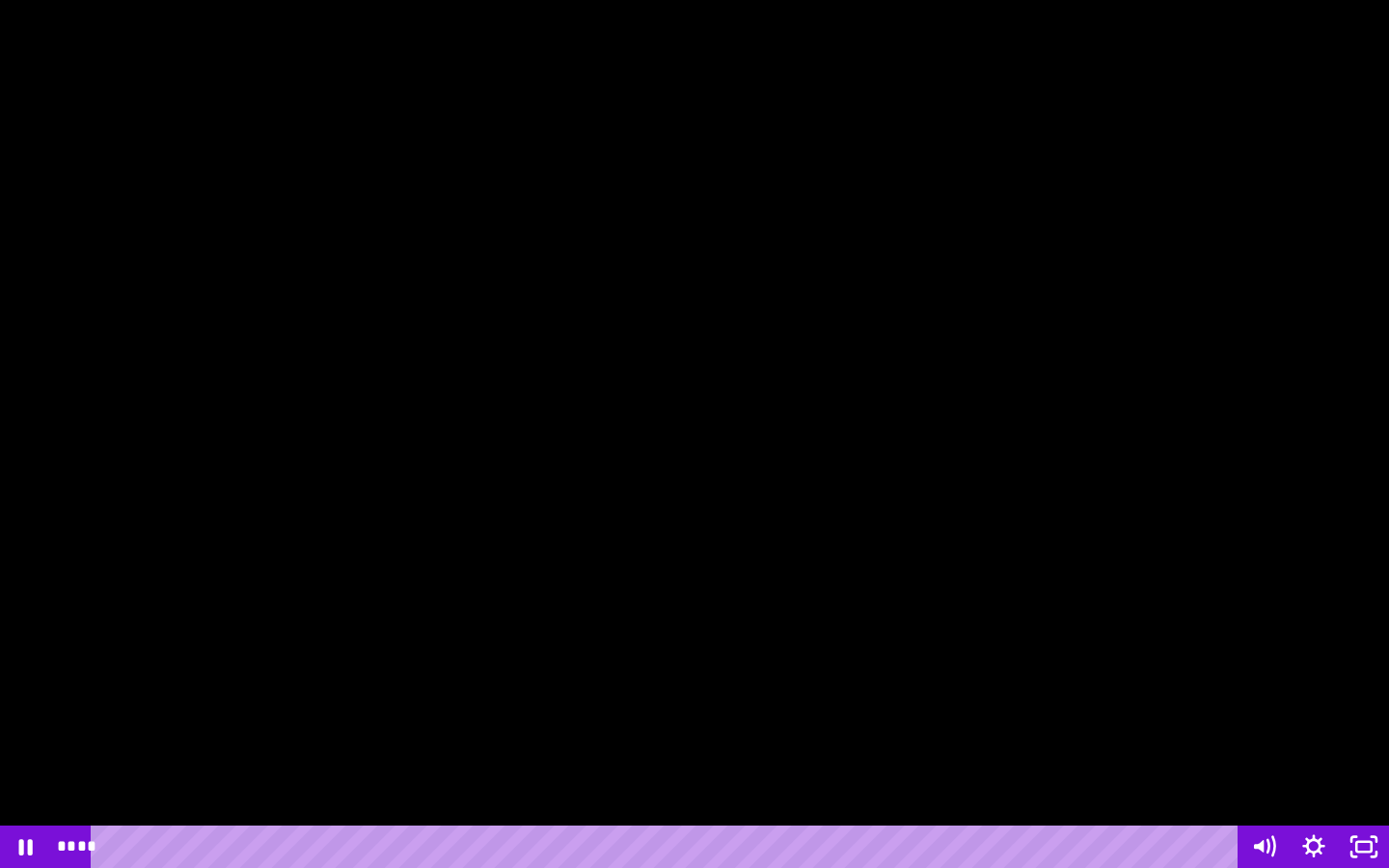 click at bounding box center [694, 434] 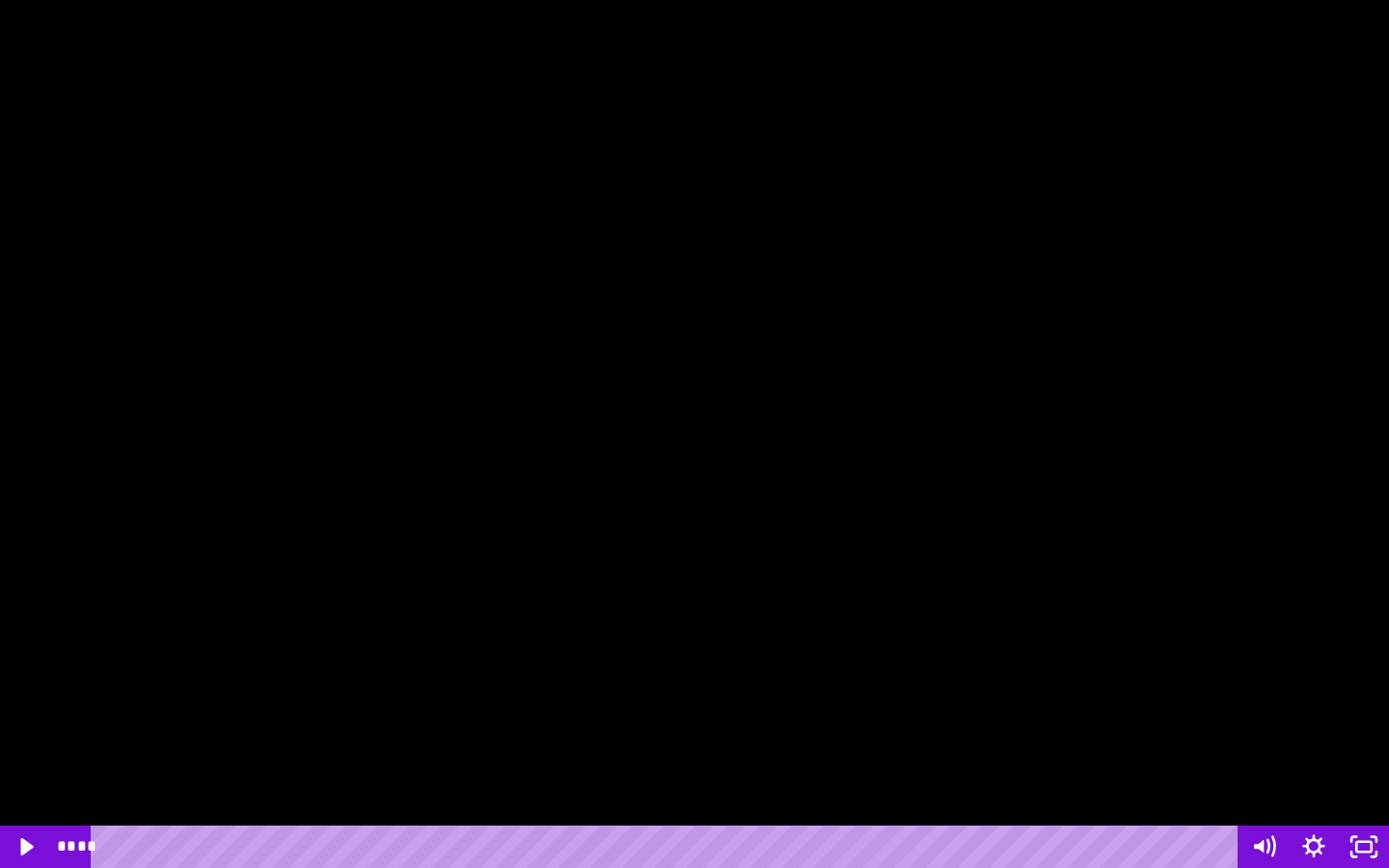 type 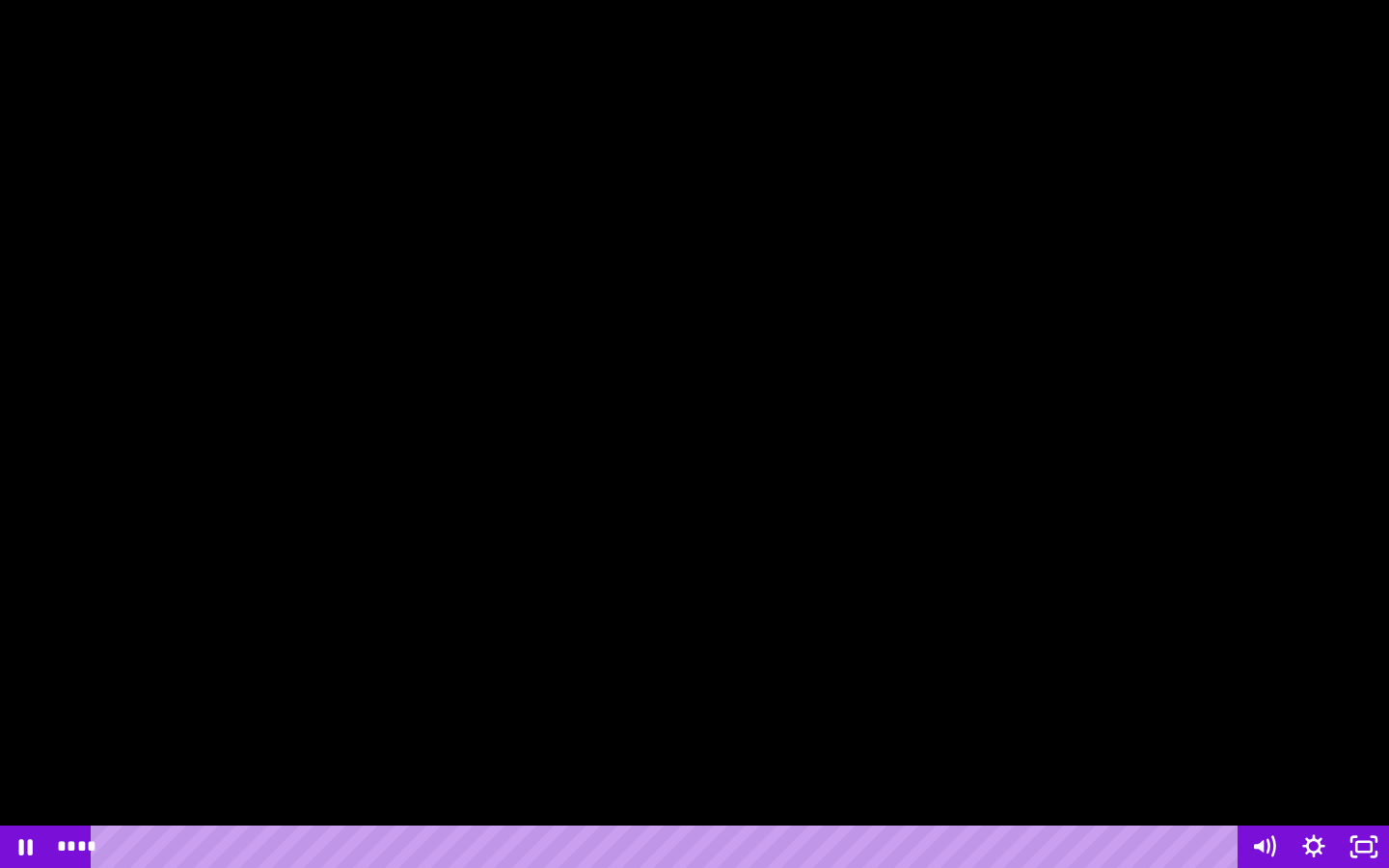 click at bounding box center (694, 434) 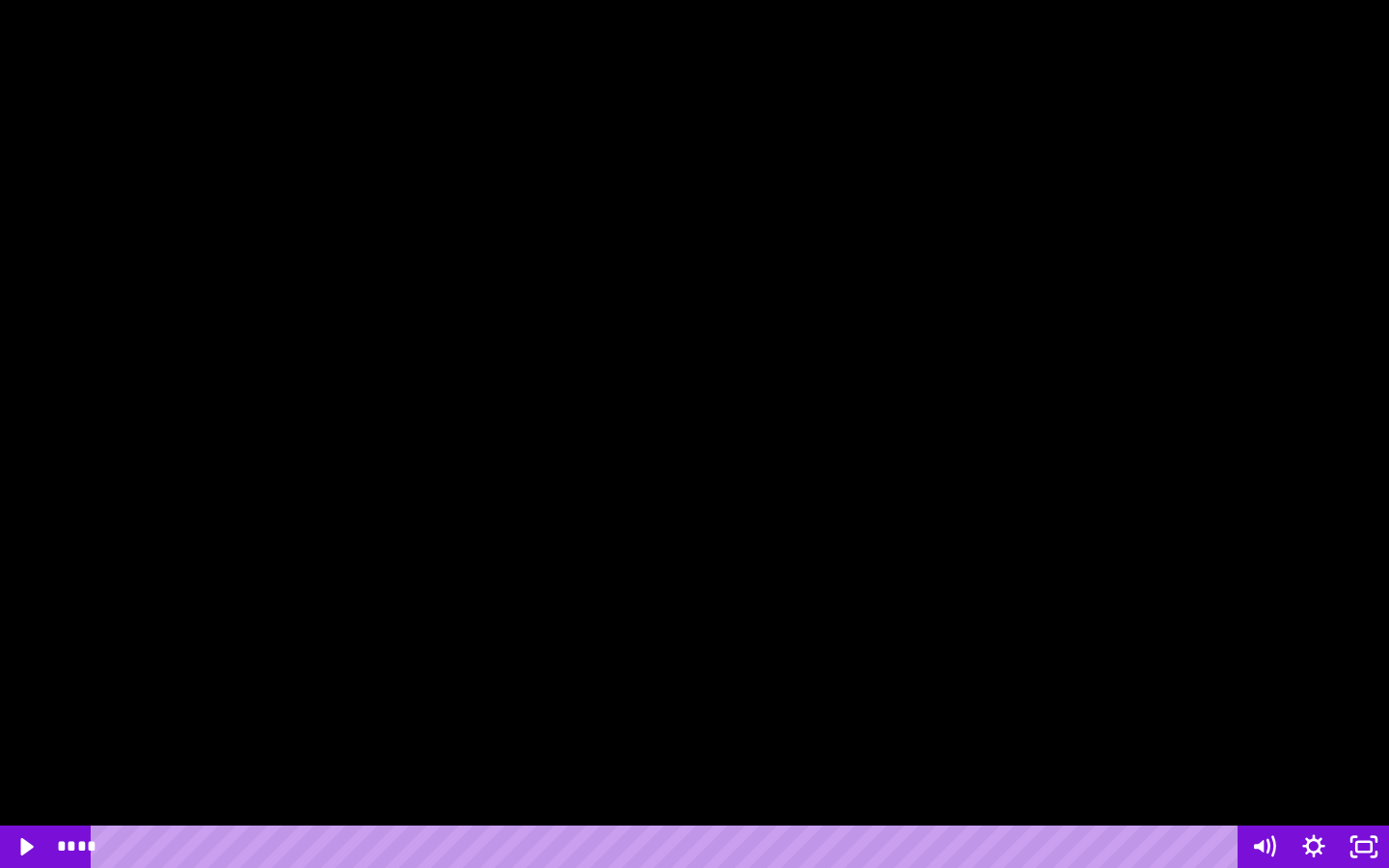 click at bounding box center (694, 434) 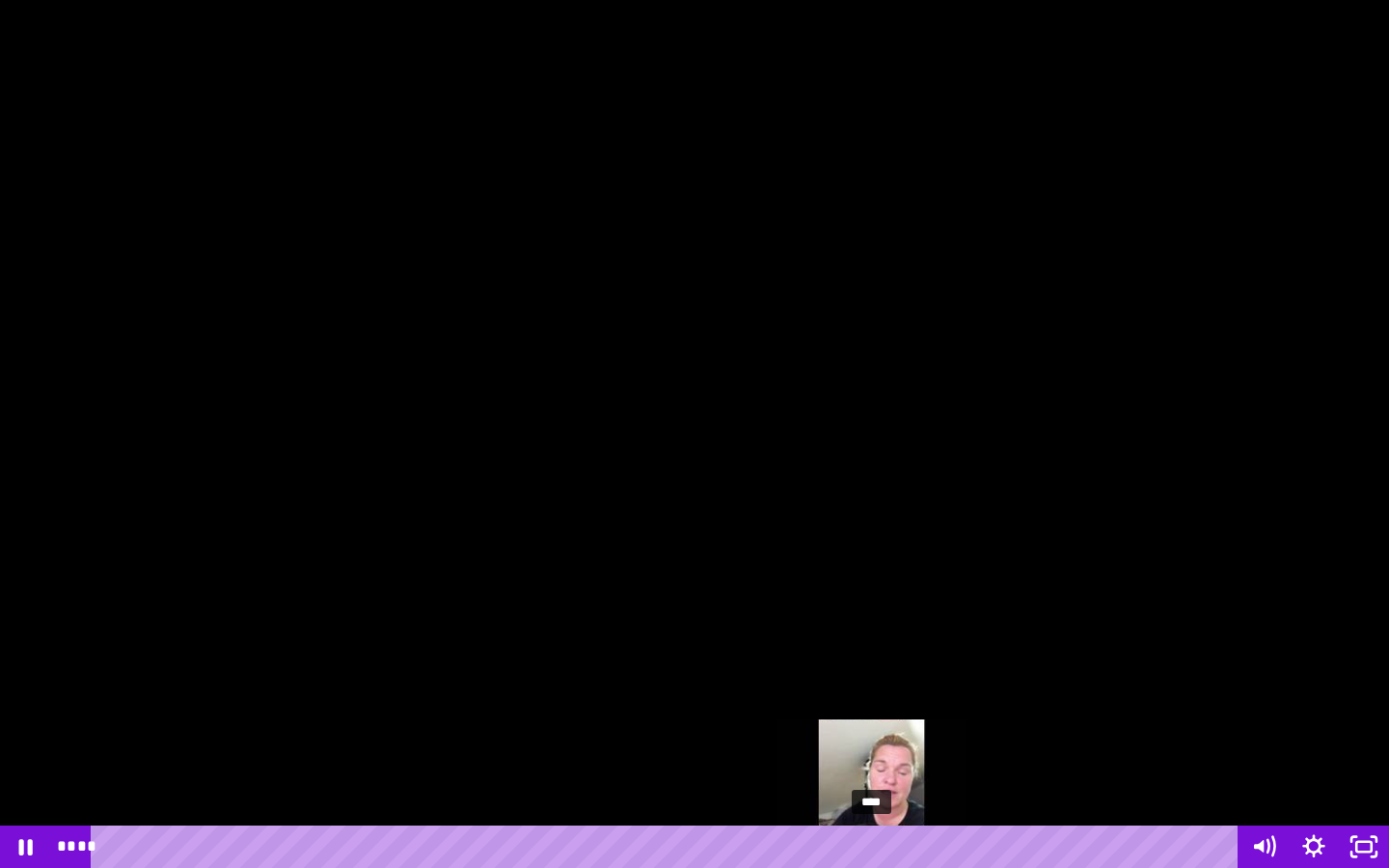 click on "****" at bounding box center [667, 847] 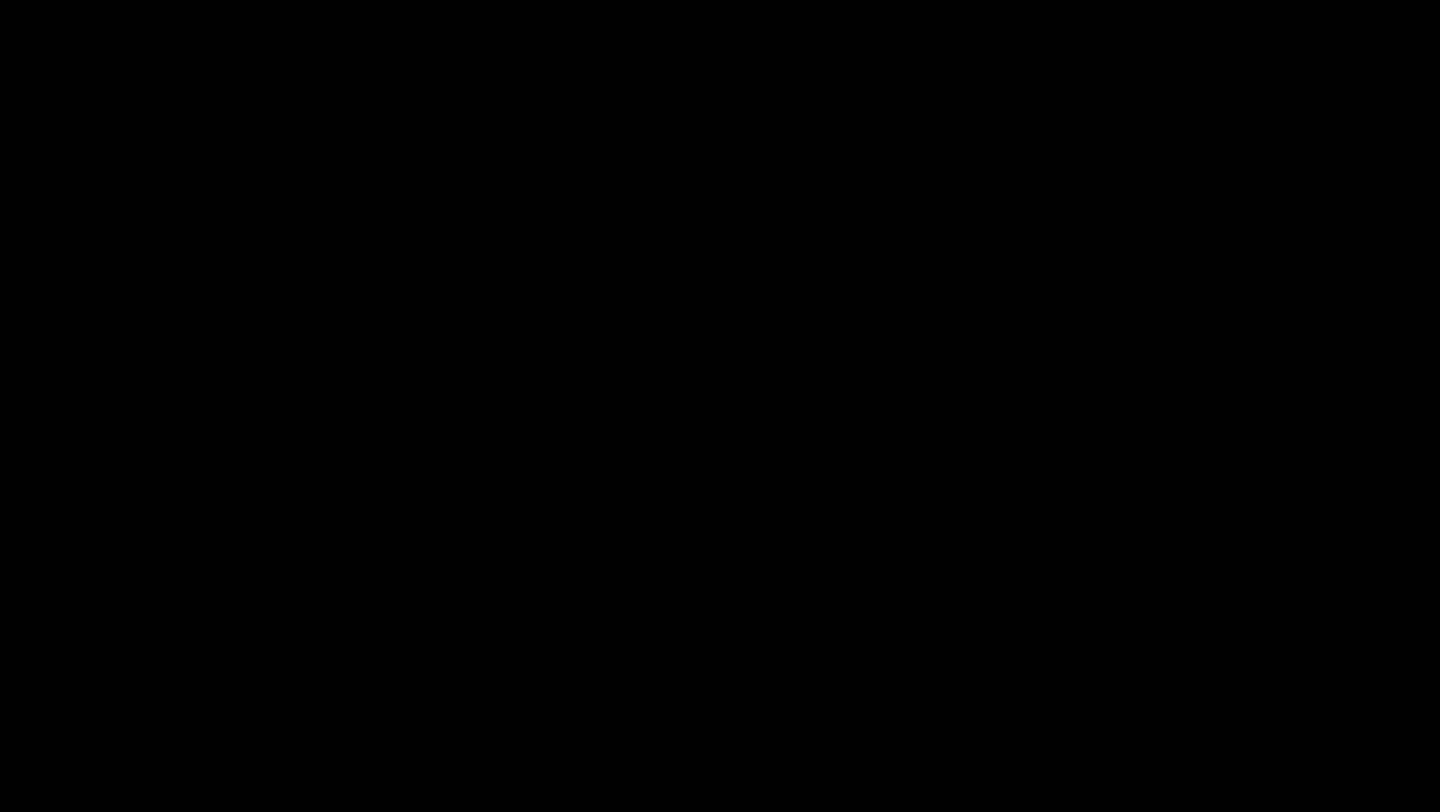 scroll, scrollTop: 5353, scrollLeft: 0, axis: vertical 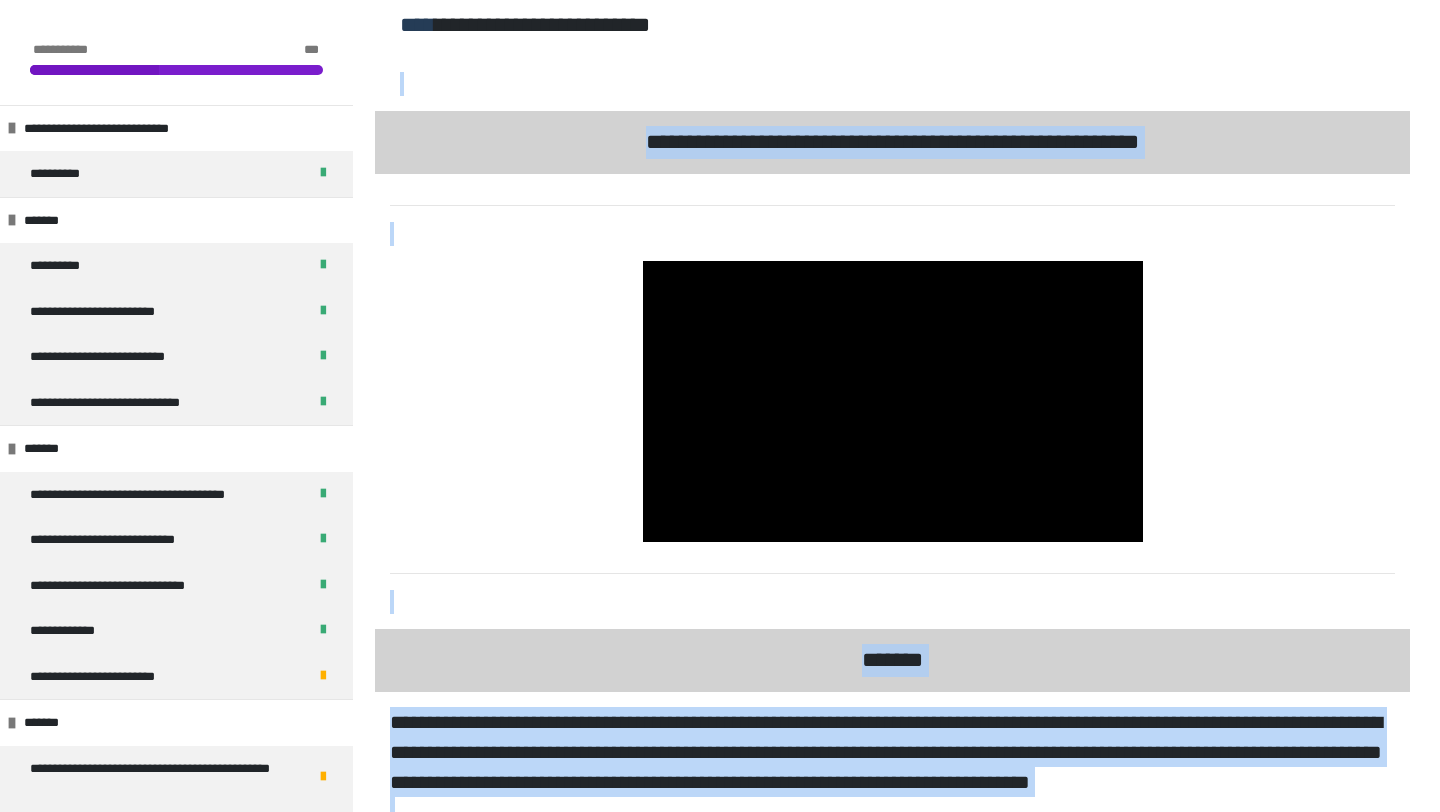 drag, startPoint x: 1034, startPoint y: 585, endPoint x: 798, endPoint y: 104, distance: 535.777 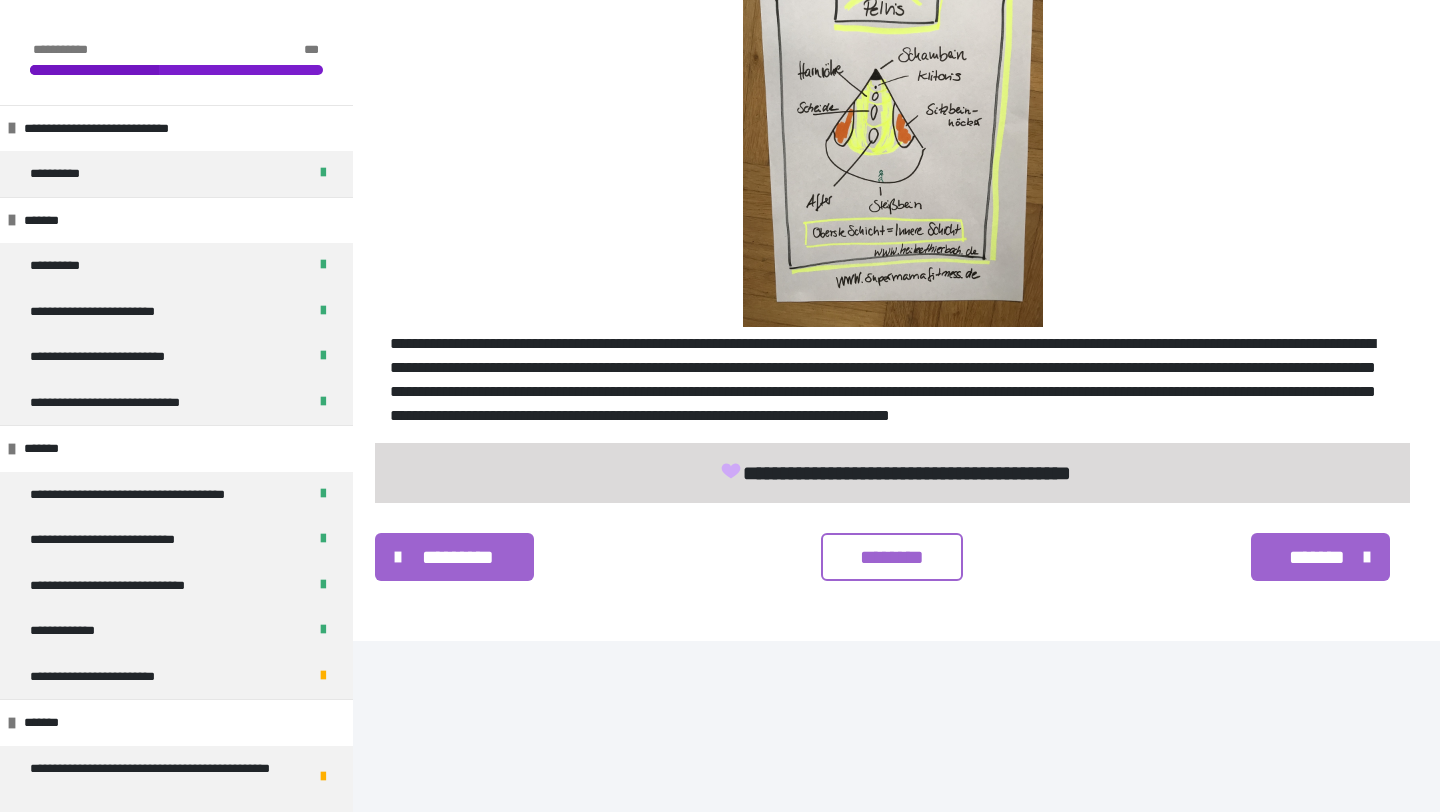 scroll, scrollTop: 5353, scrollLeft: 0, axis: vertical 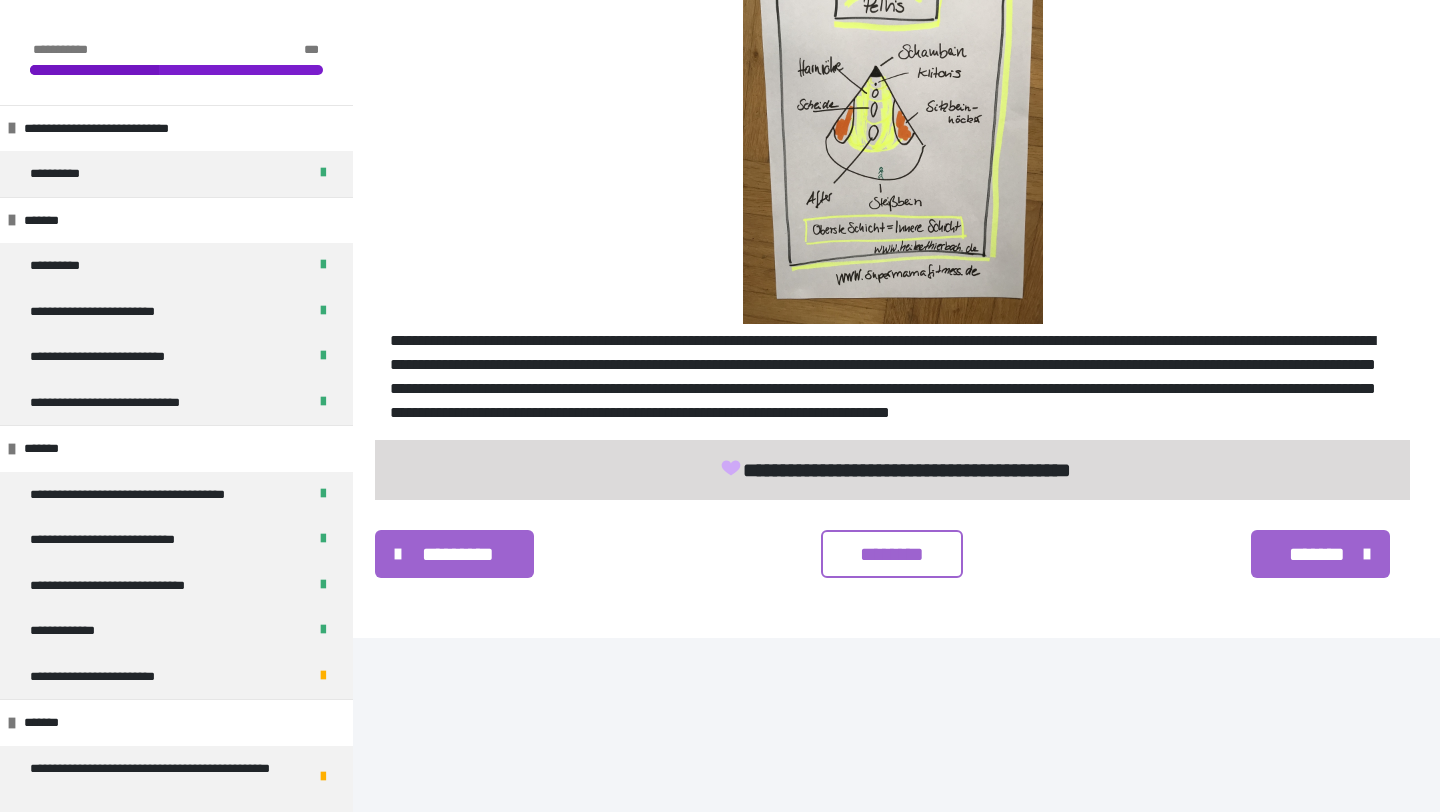 click on "********" at bounding box center [892, 554] 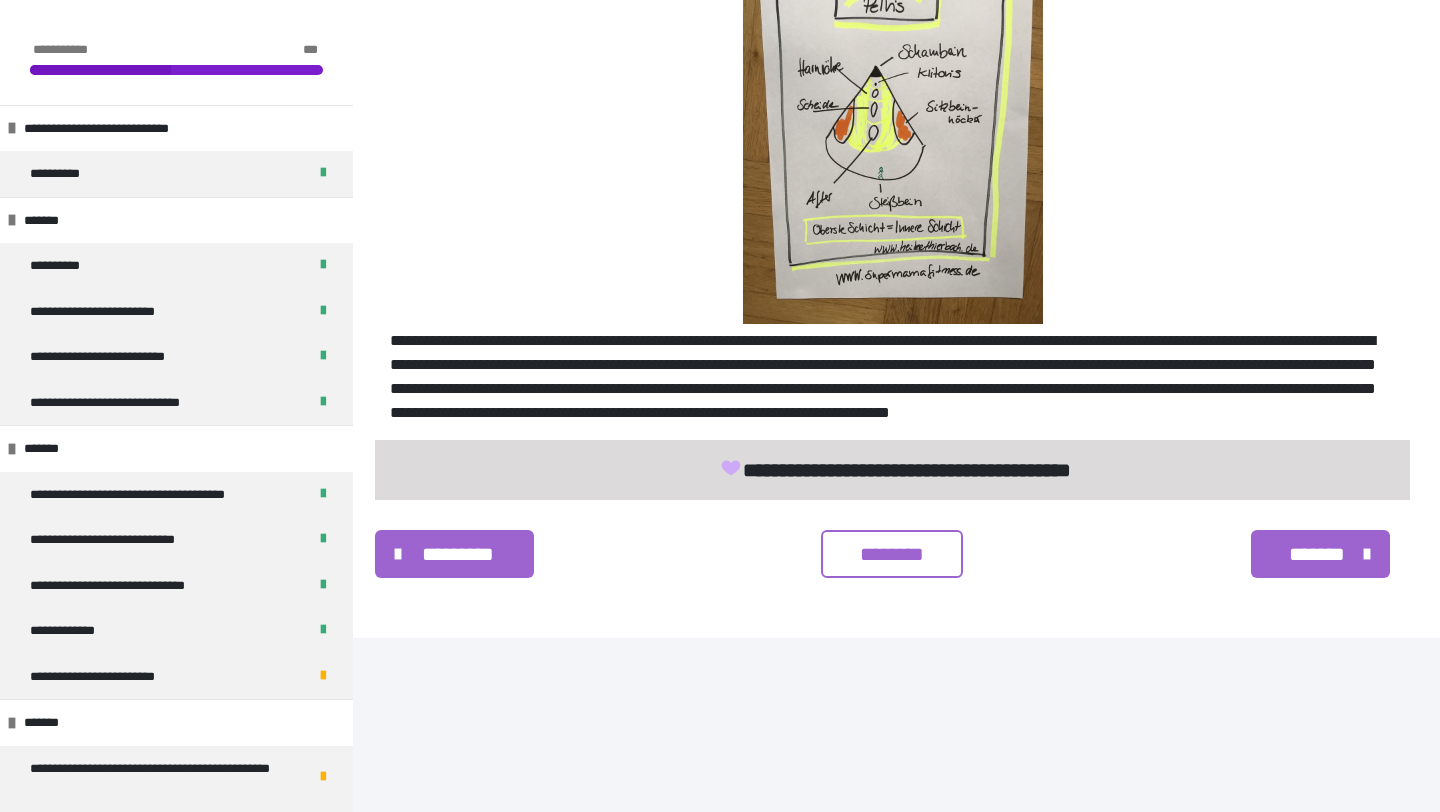 click on "********* ******** *******" at bounding box center [892, 554] 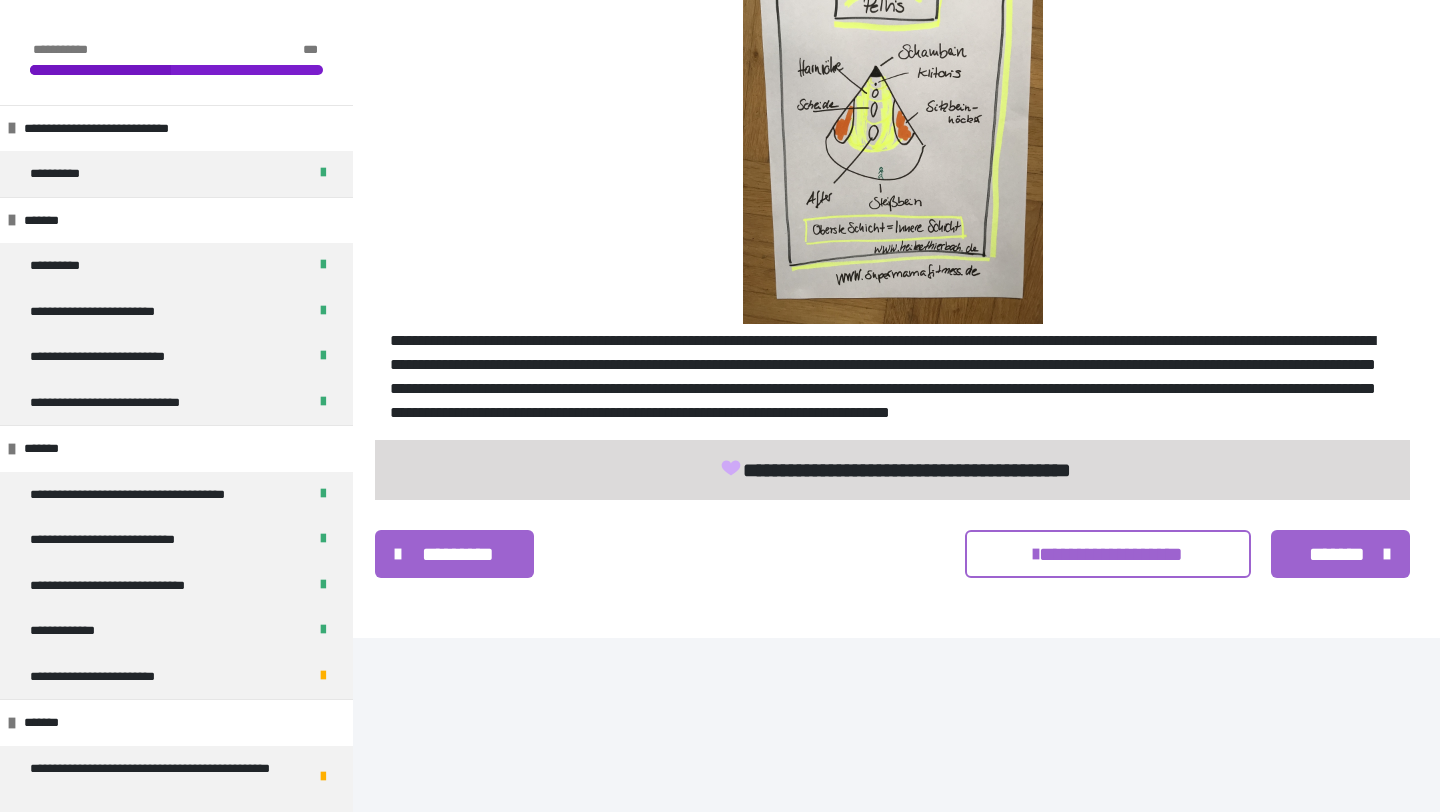 click on "*******" at bounding box center [1337, 554] 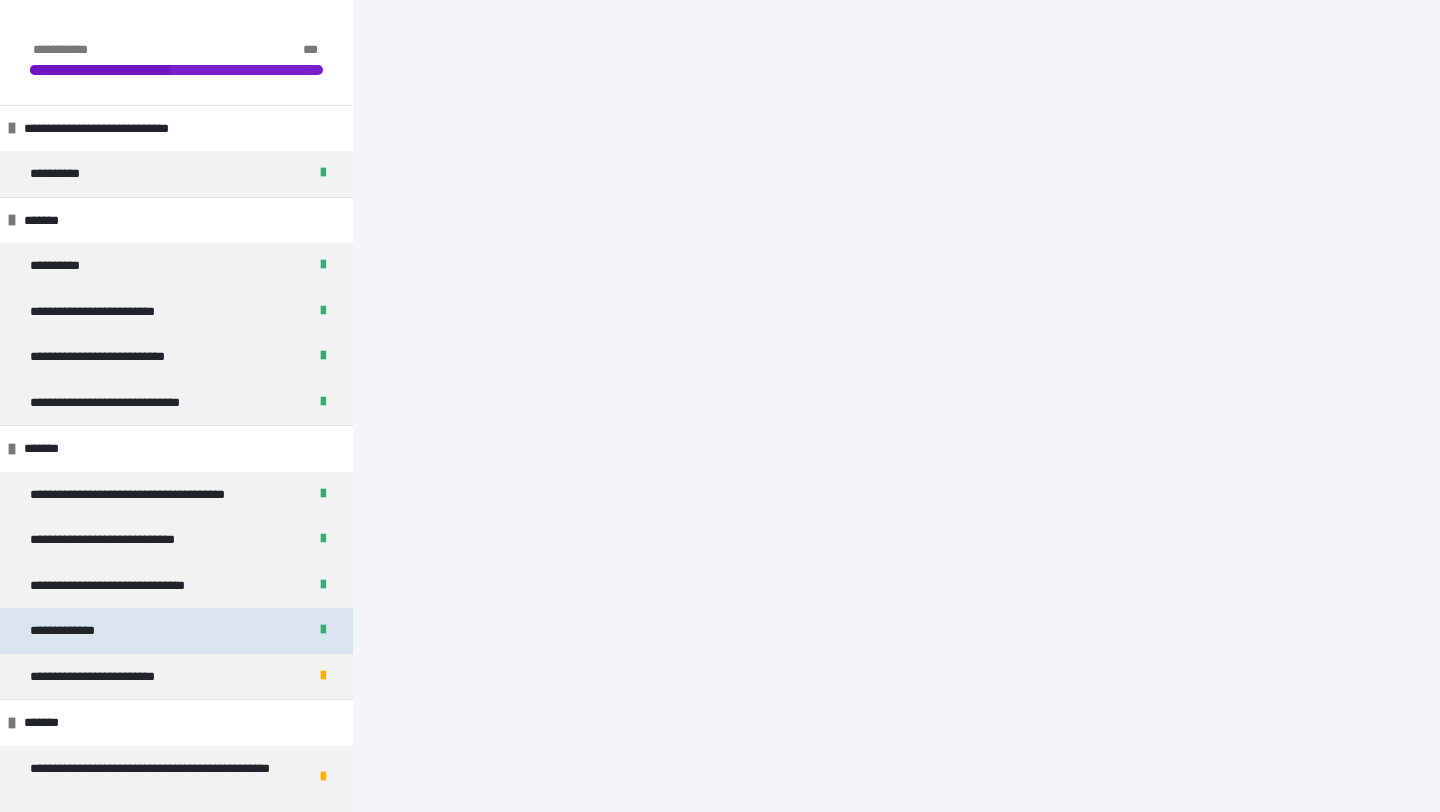 scroll, scrollTop: 2786, scrollLeft: 0, axis: vertical 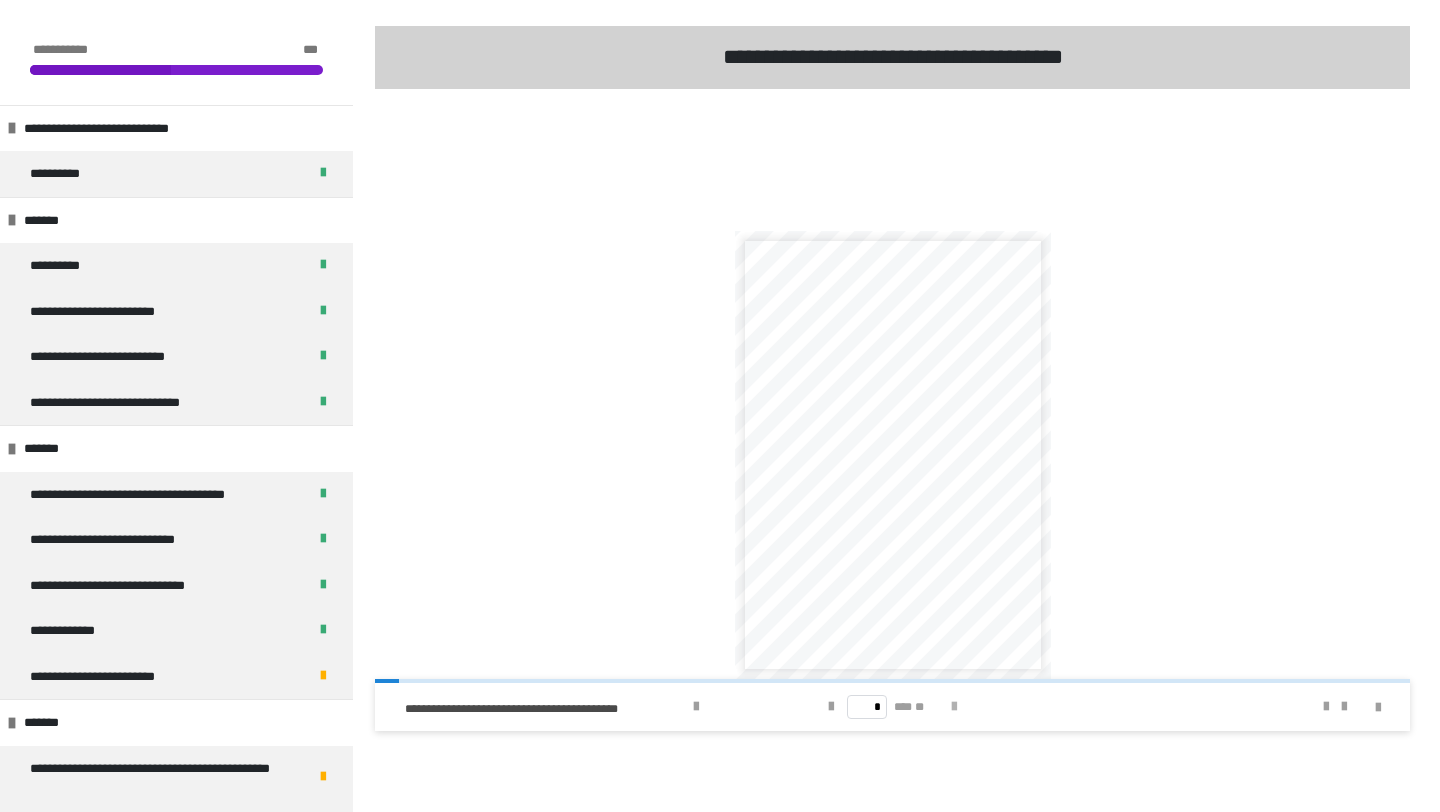 click at bounding box center [954, 707] 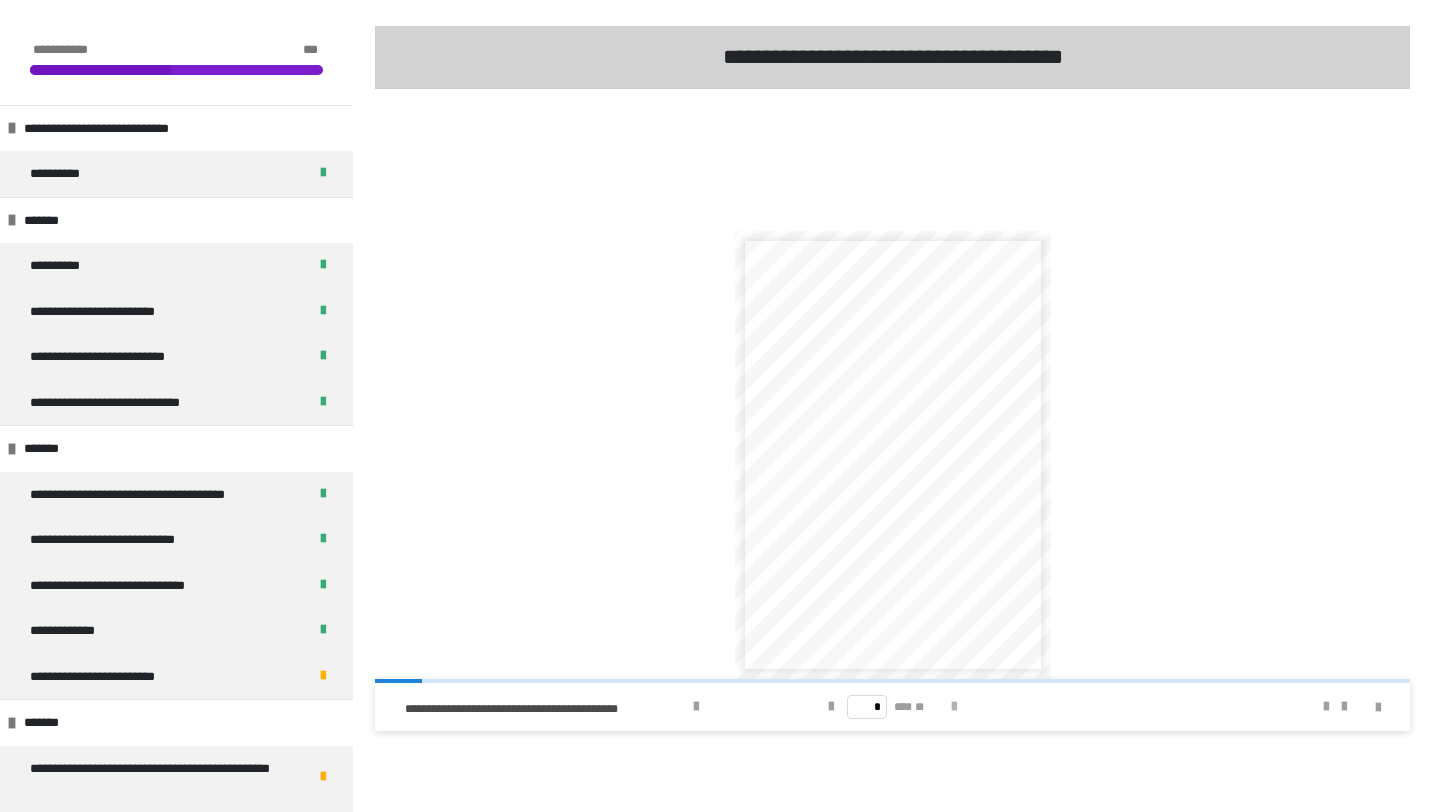 click at bounding box center (954, 707) 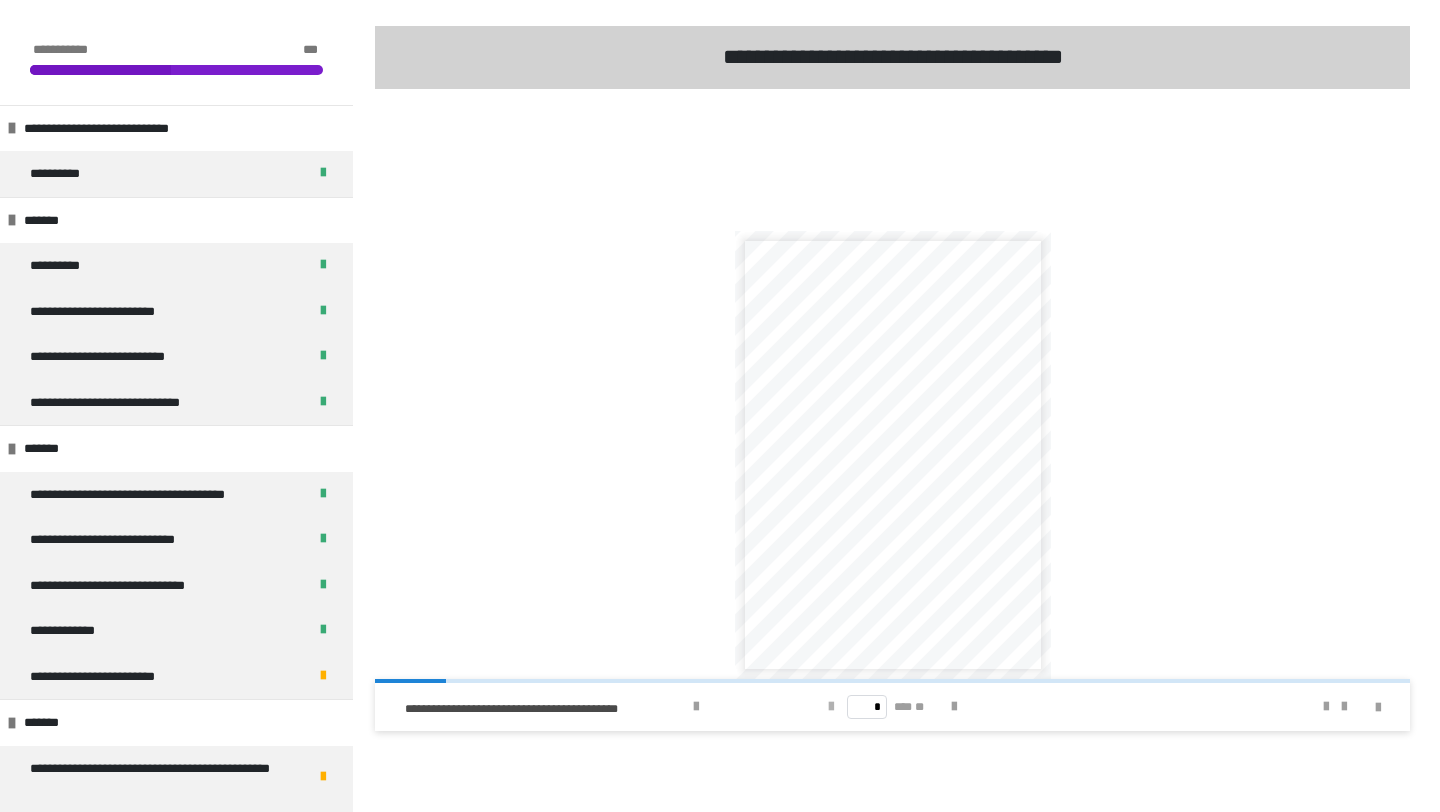 click at bounding box center [831, 707] 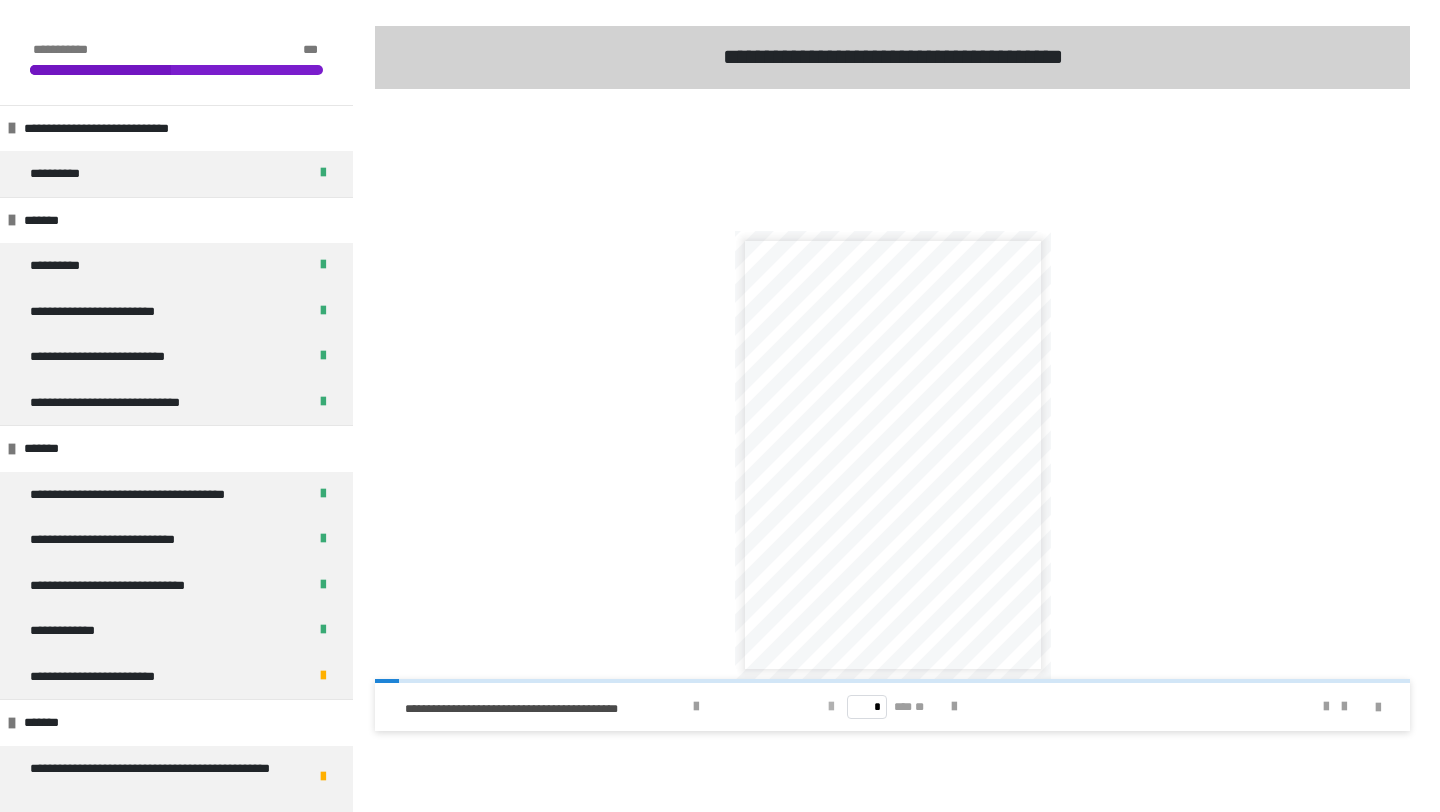 type on "*" 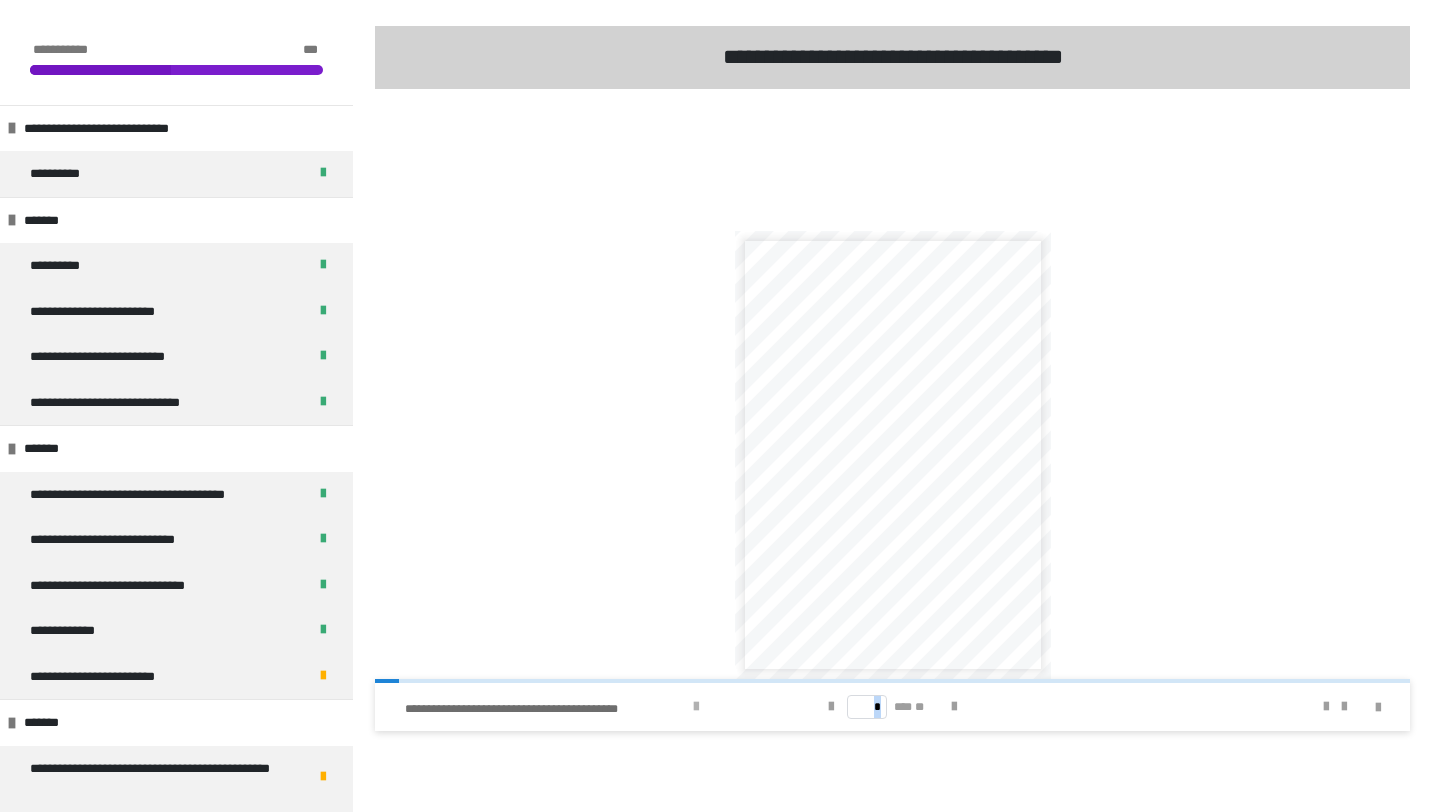 click at bounding box center (696, 707) 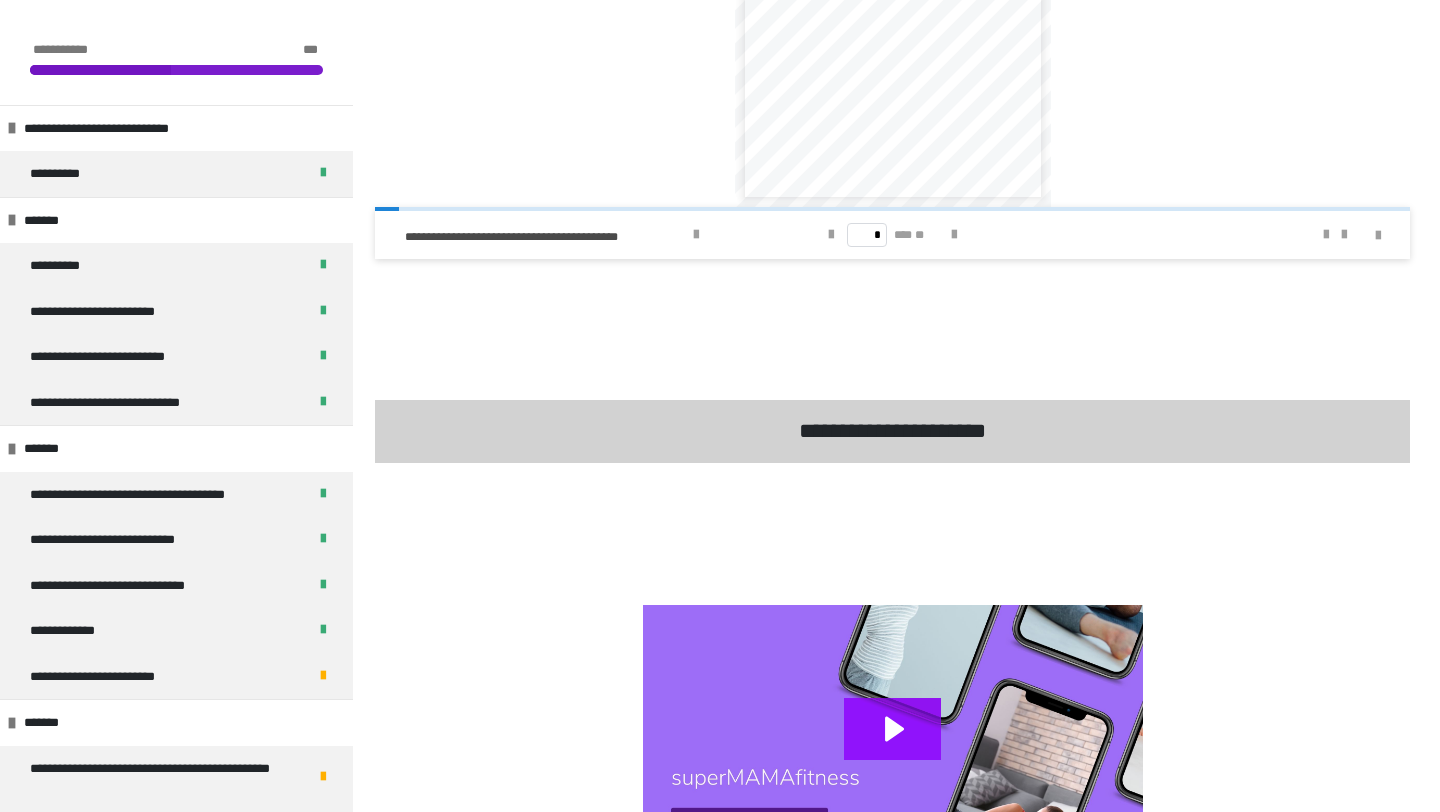scroll, scrollTop: 1440, scrollLeft: 0, axis: vertical 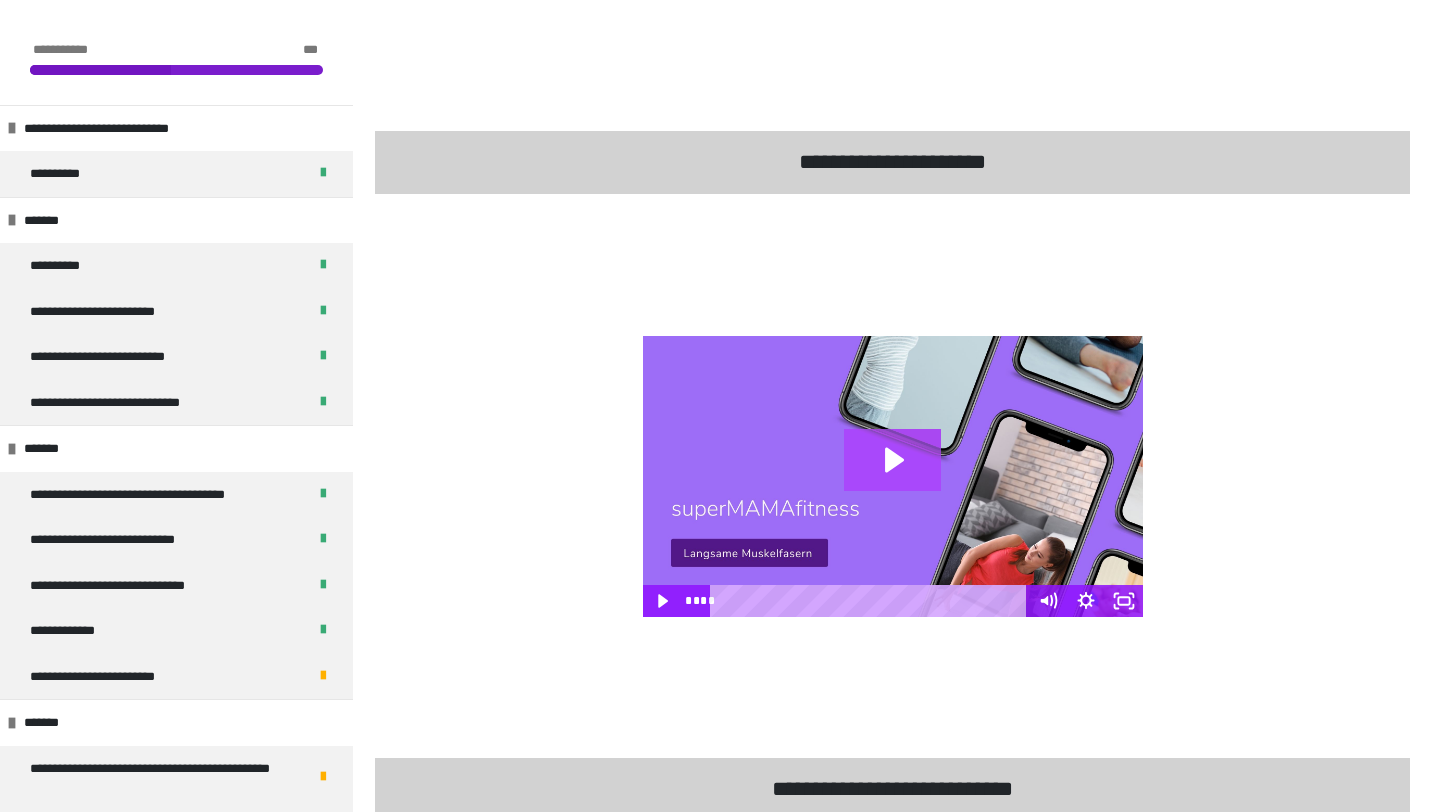 click 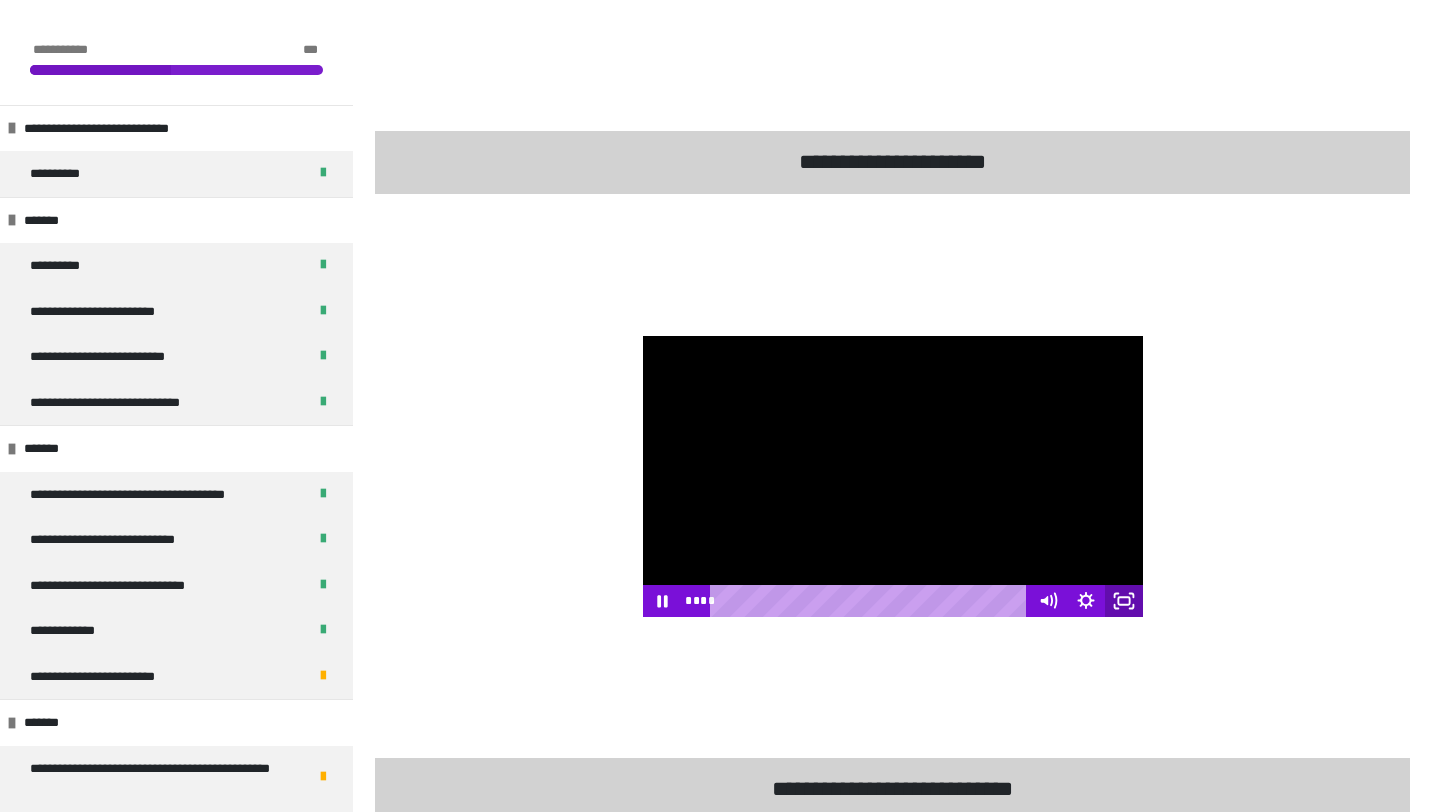 click 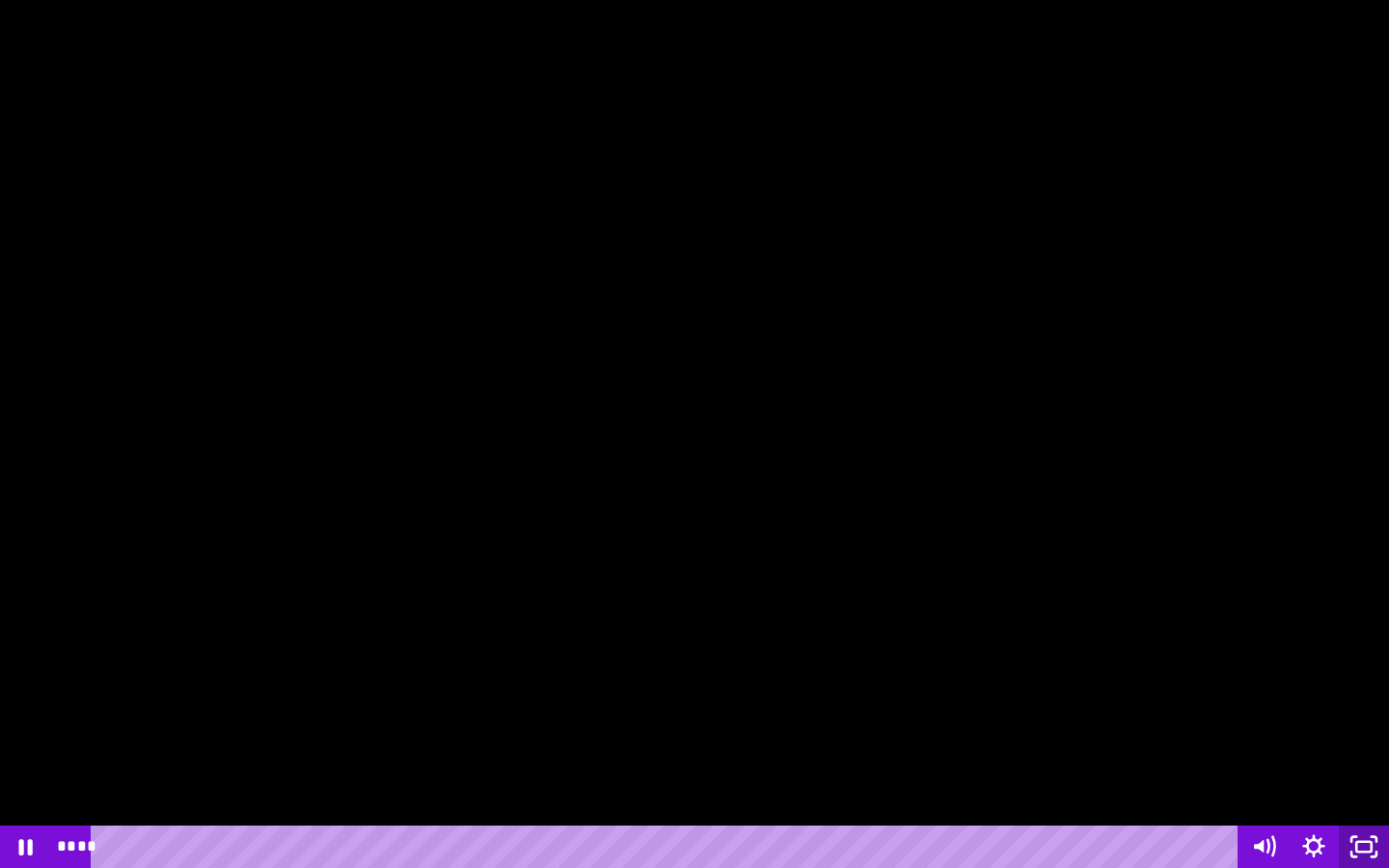 click 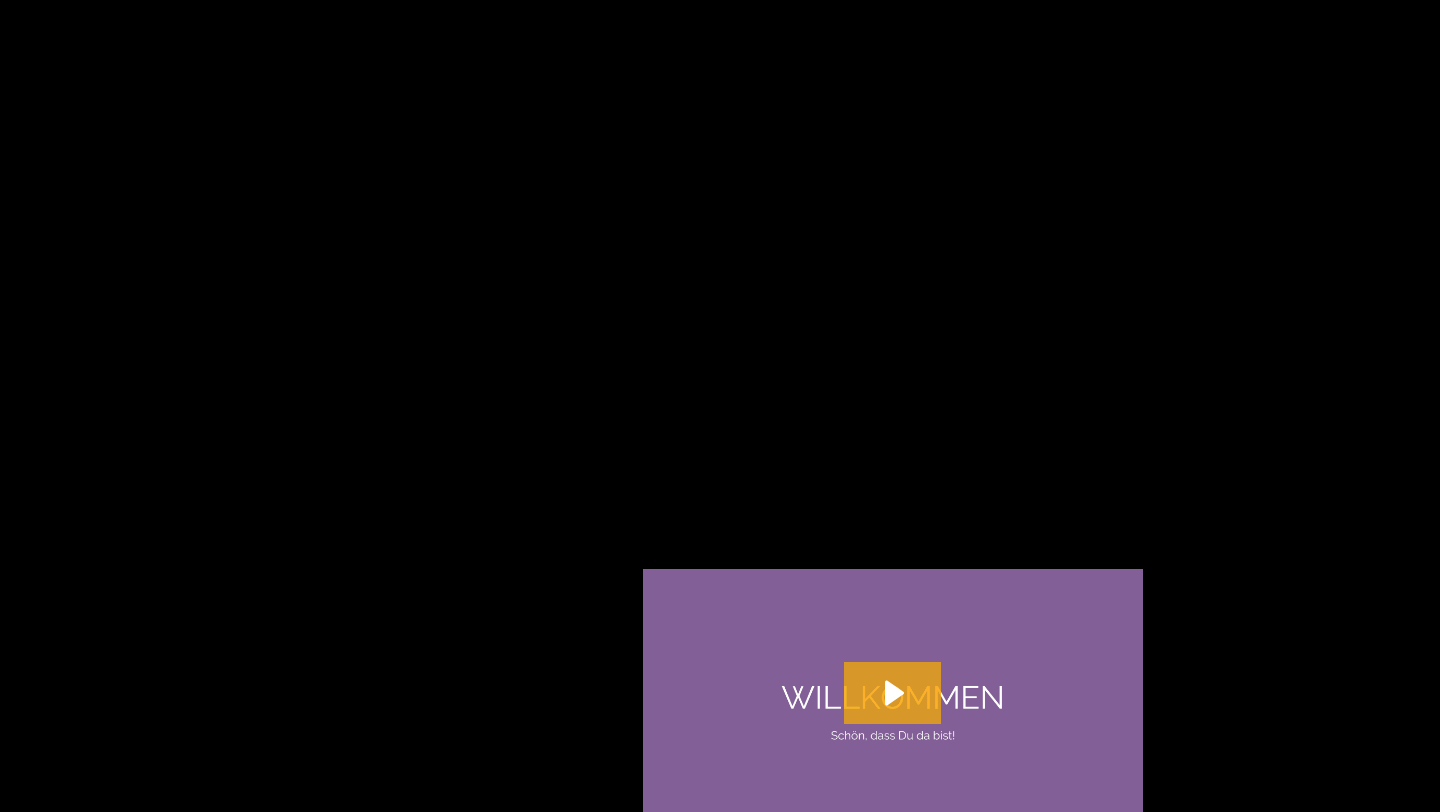 scroll, scrollTop: 1835, scrollLeft: 0, axis: vertical 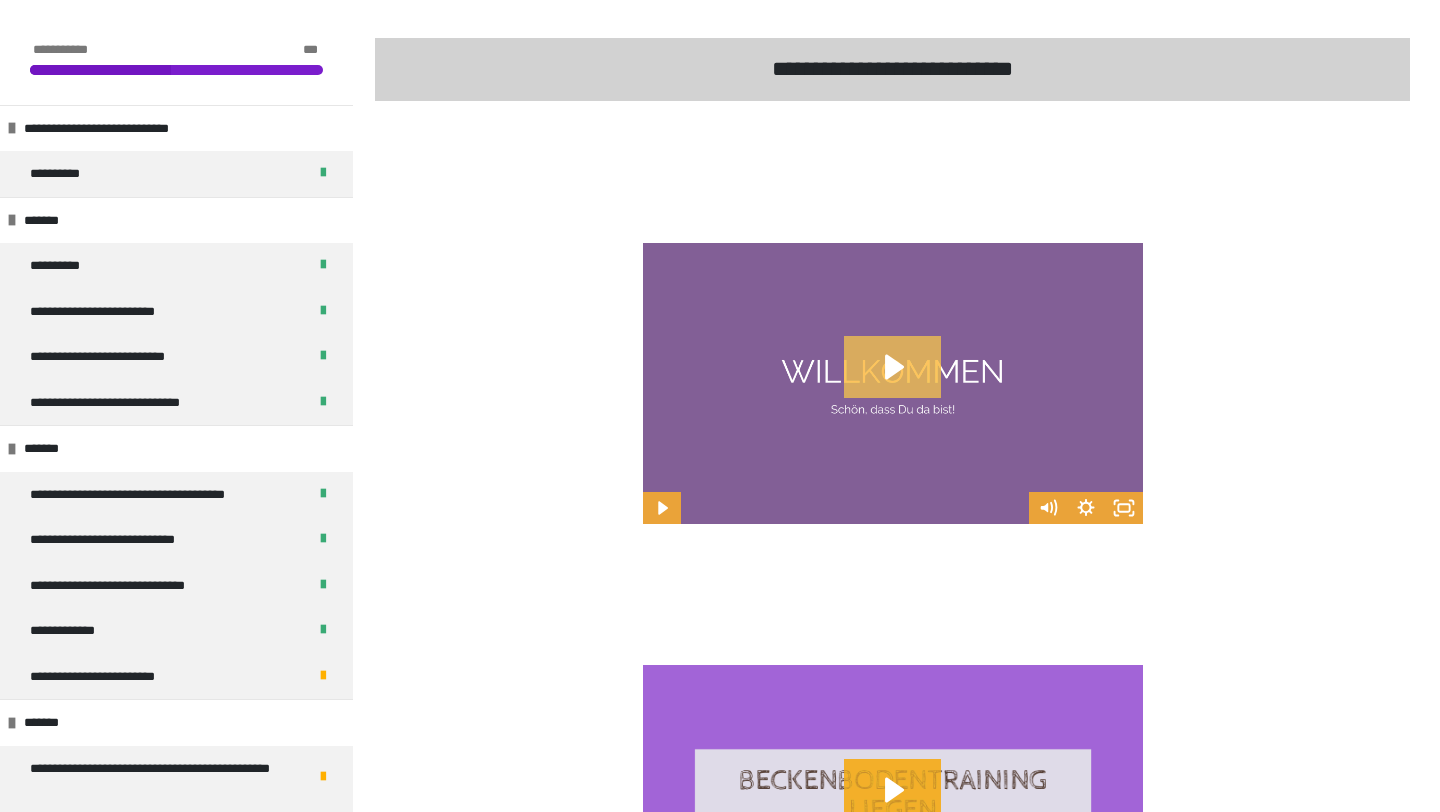 click 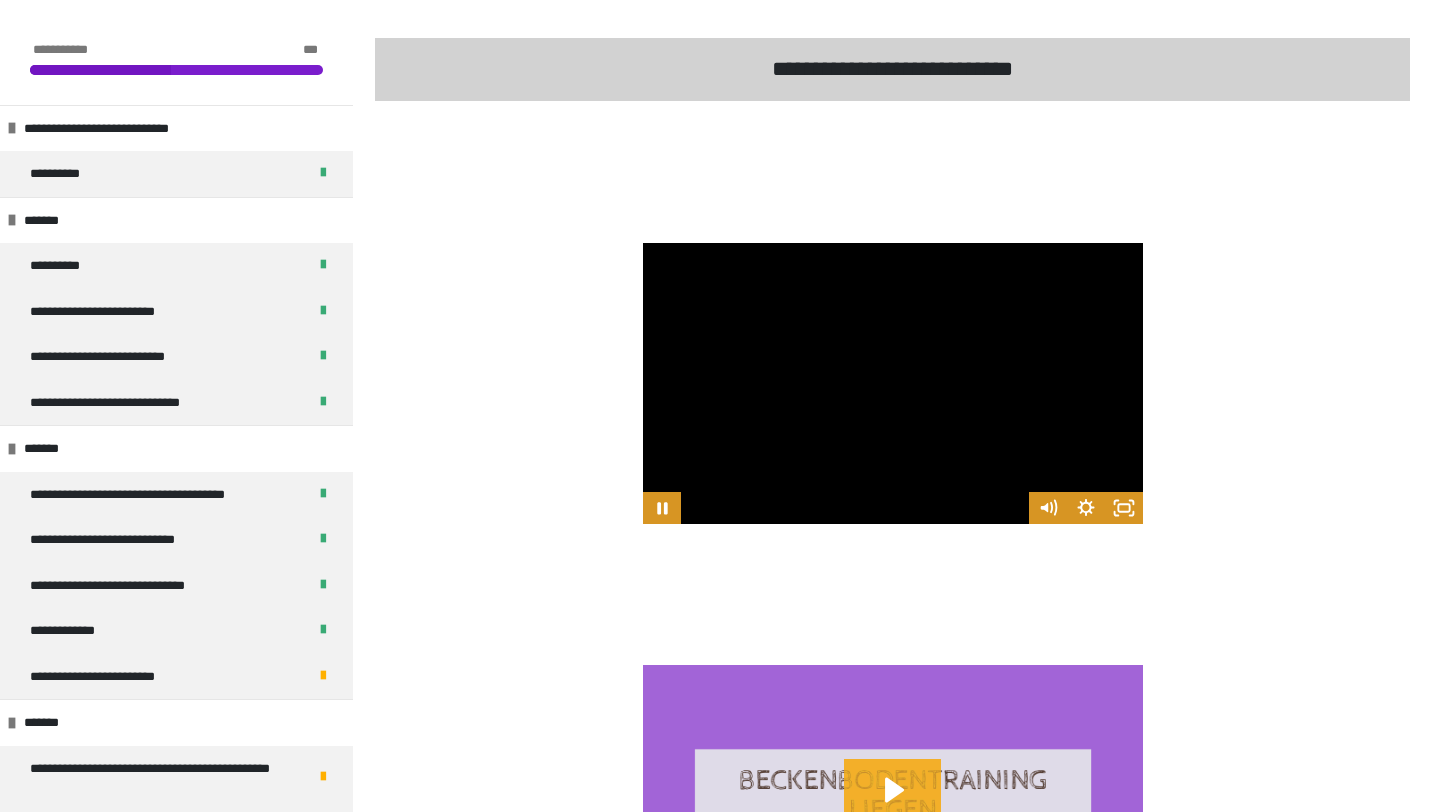 scroll, scrollTop: 2176, scrollLeft: 0, axis: vertical 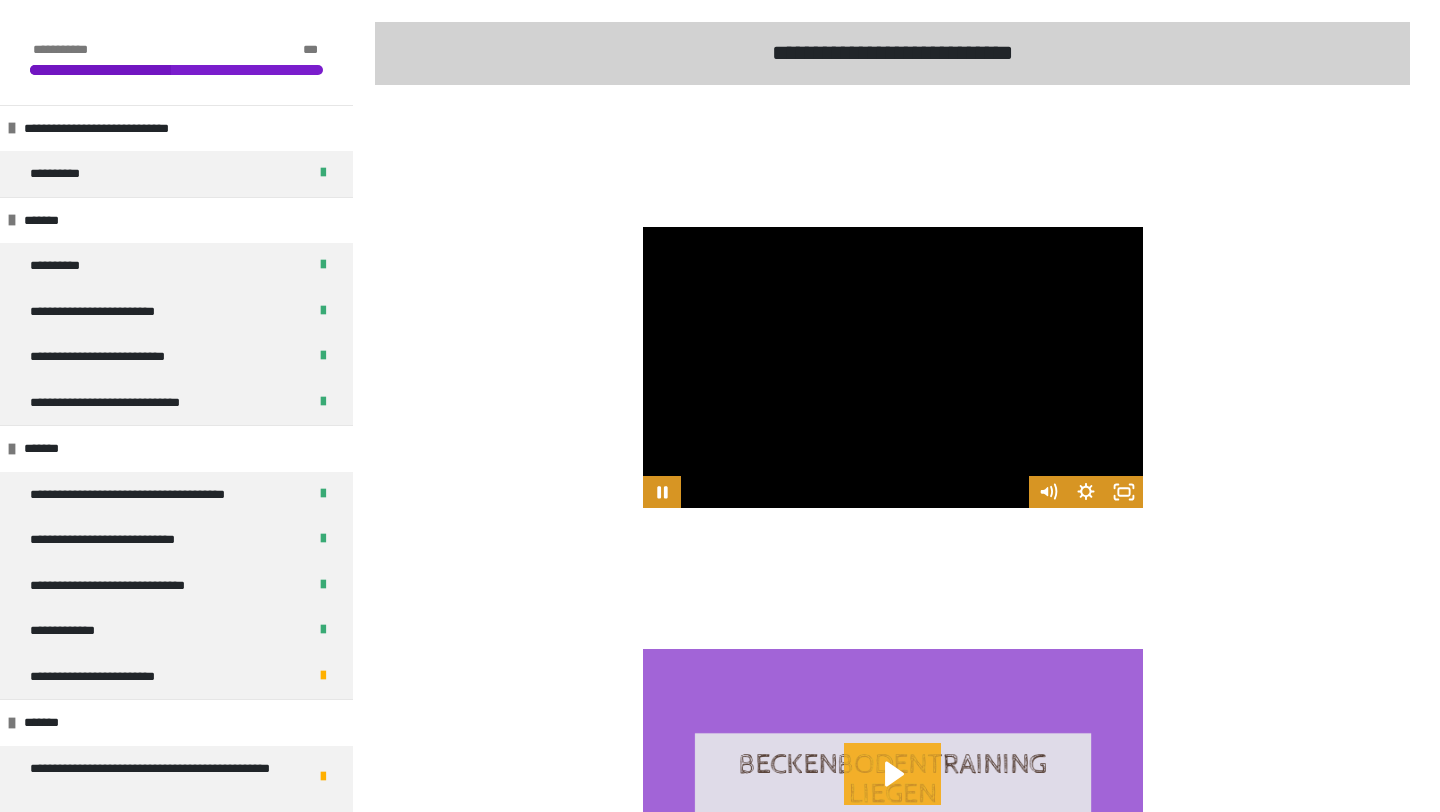 click at bounding box center [893, 367] 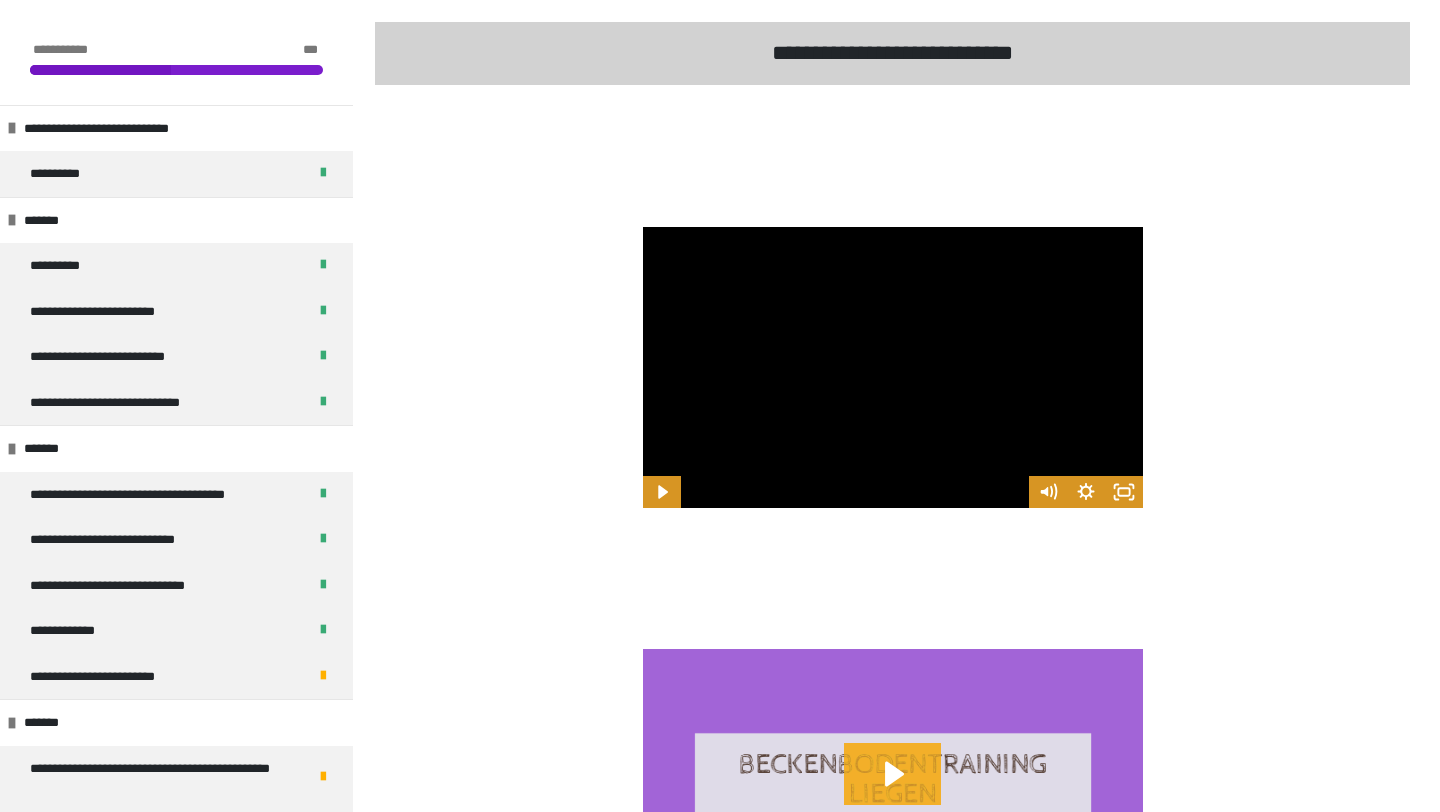 click at bounding box center (893, 367) 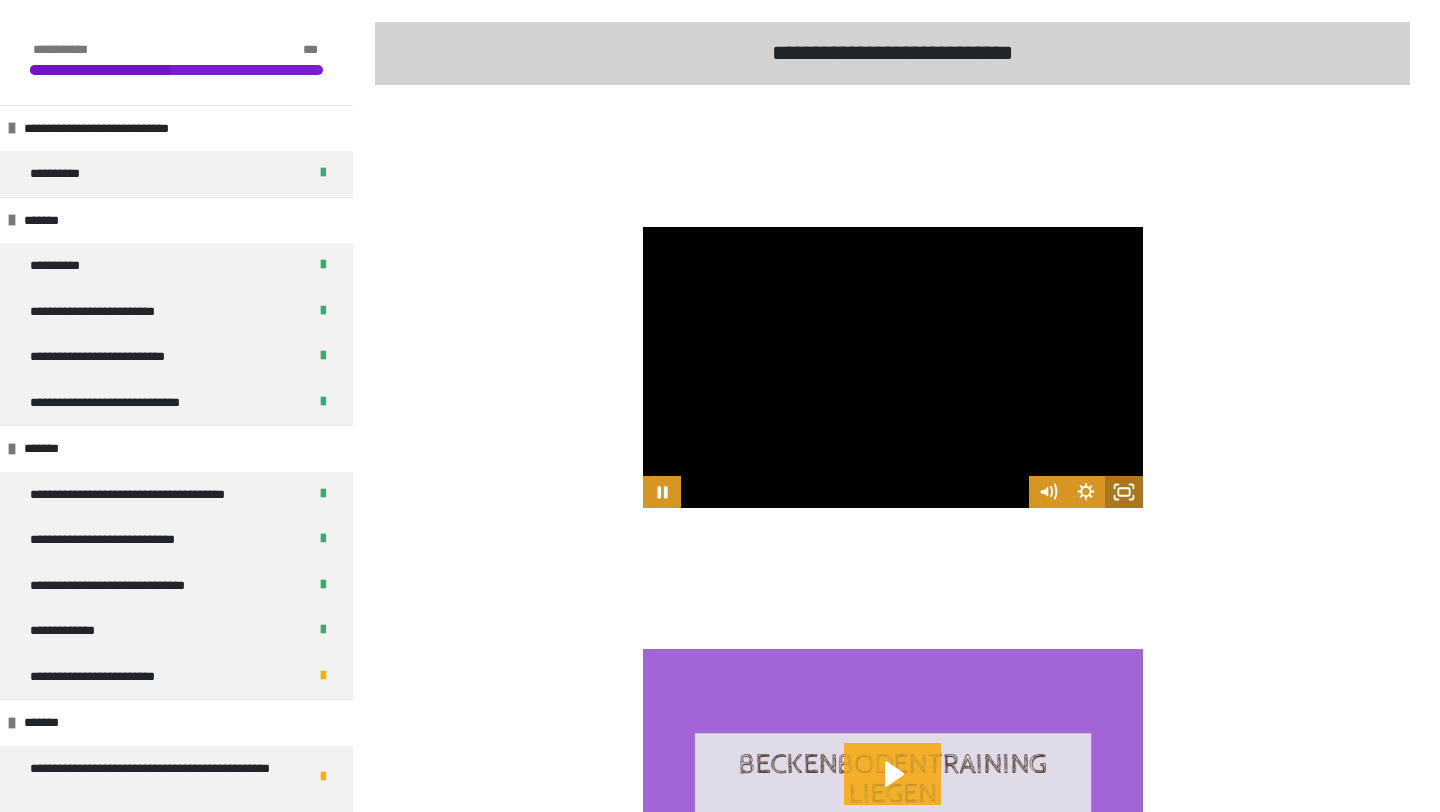 click 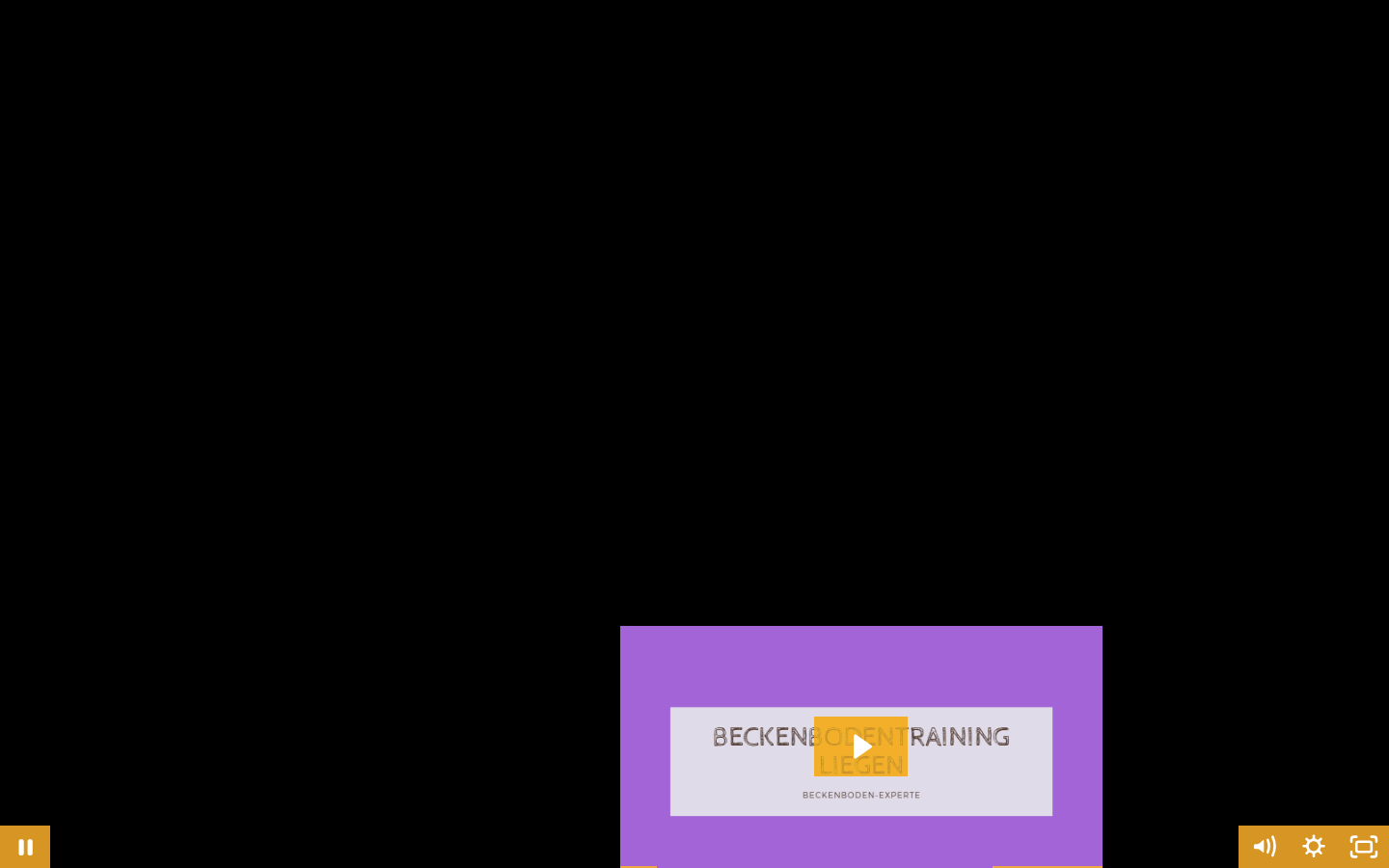 click at bounding box center (694, 434) 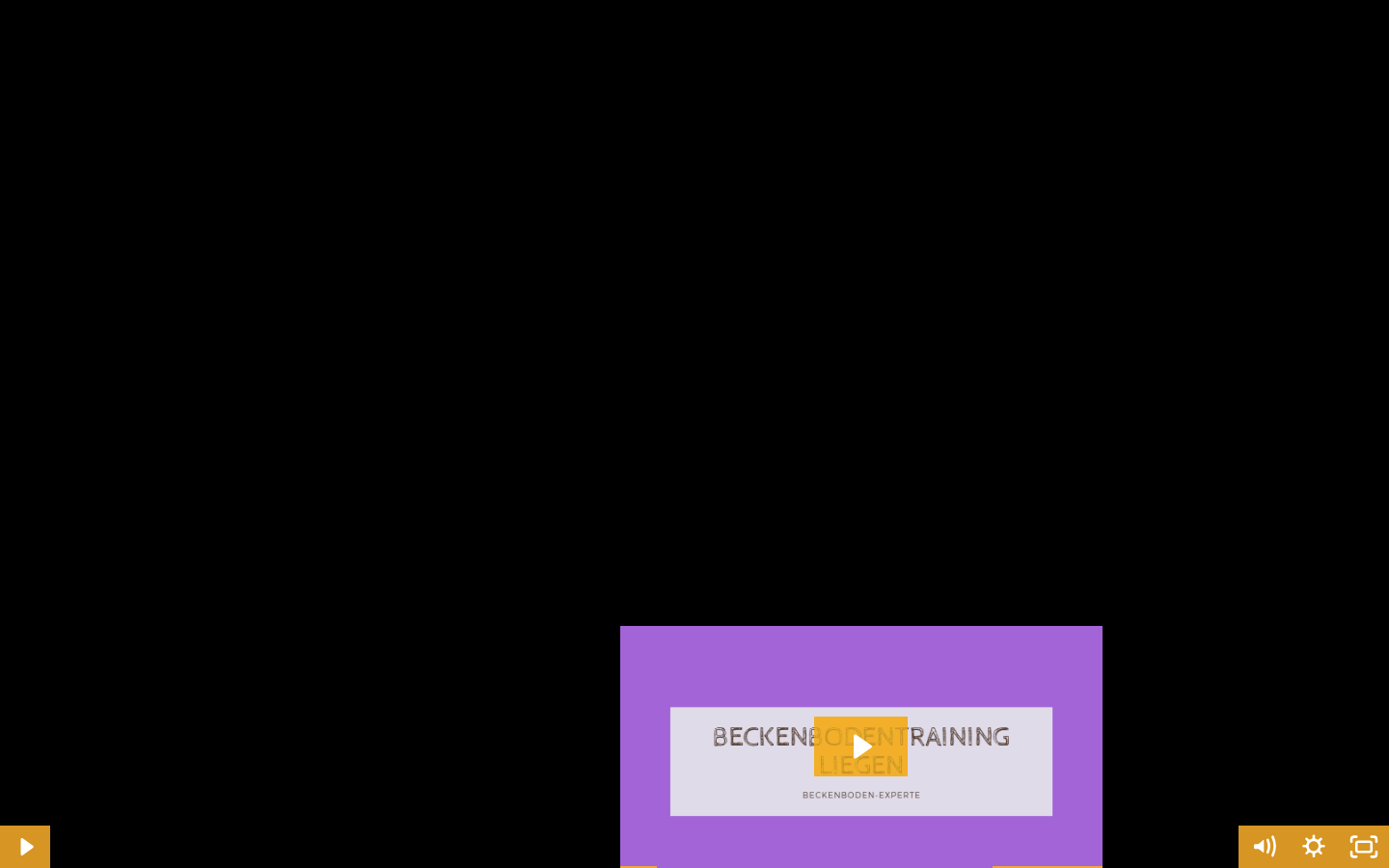 click at bounding box center [694, 434] 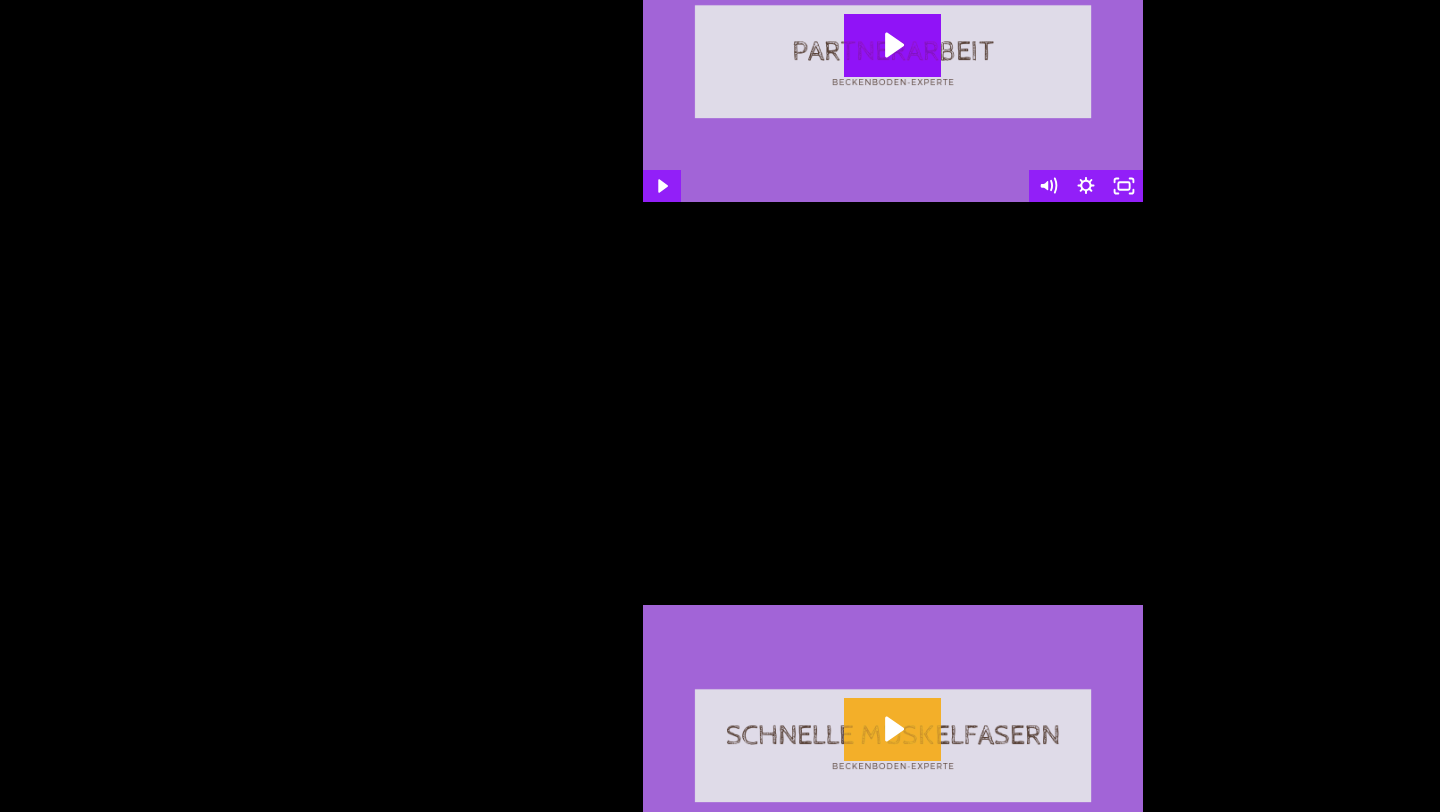 scroll, scrollTop: 3419, scrollLeft: 0, axis: vertical 